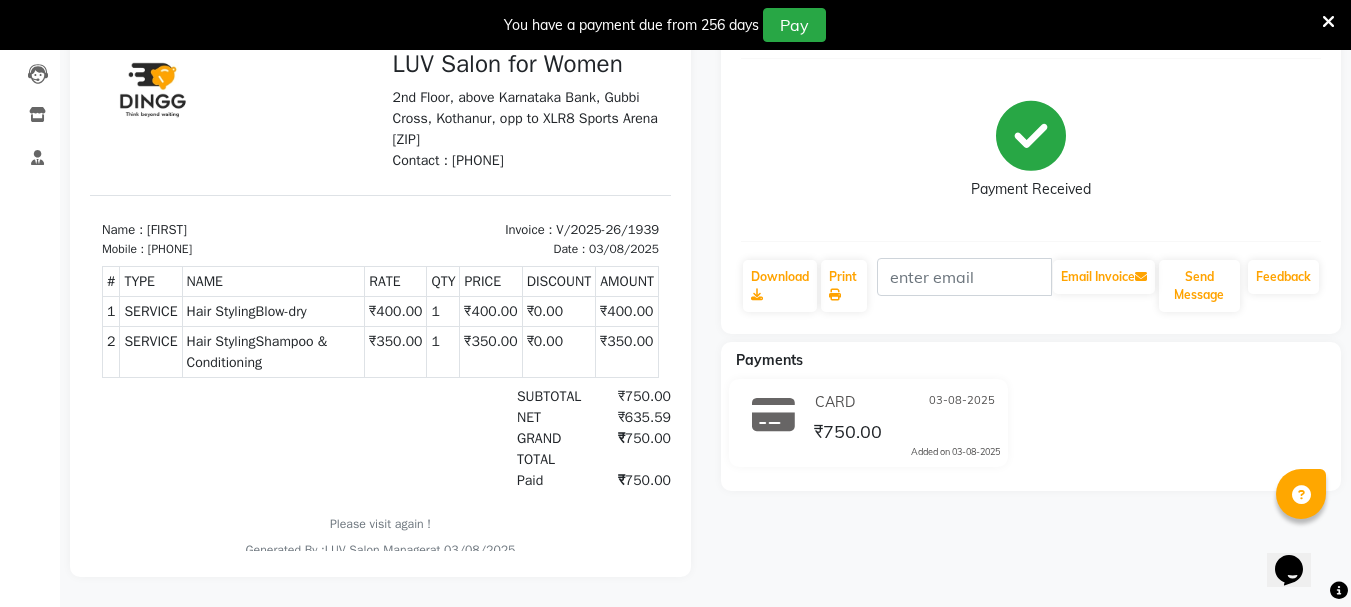 scroll, scrollTop: 223, scrollLeft: 0, axis: vertical 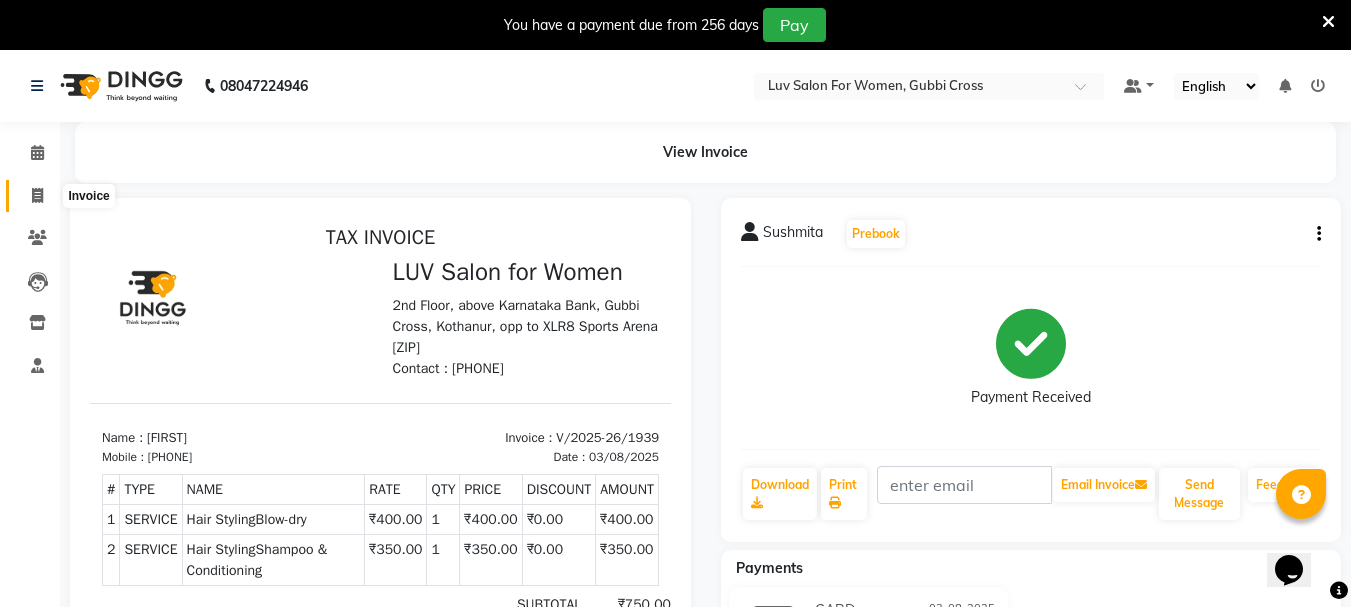 click 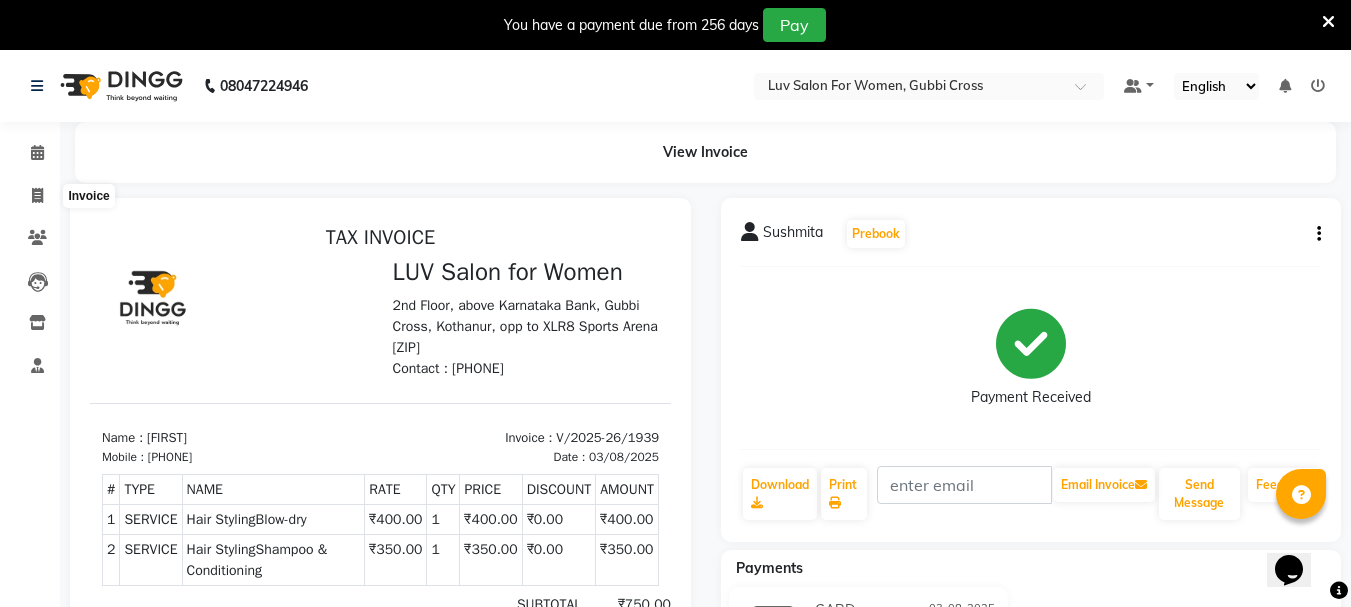 select on "service" 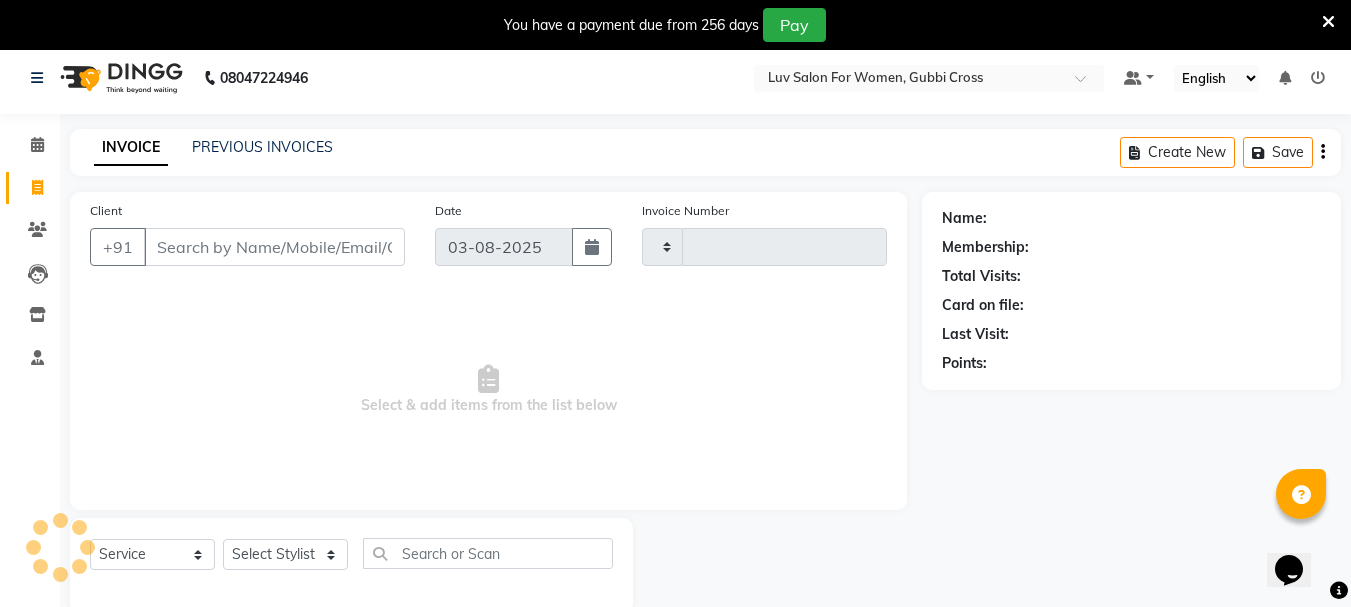 scroll, scrollTop: 50, scrollLeft: 0, axis: vertical 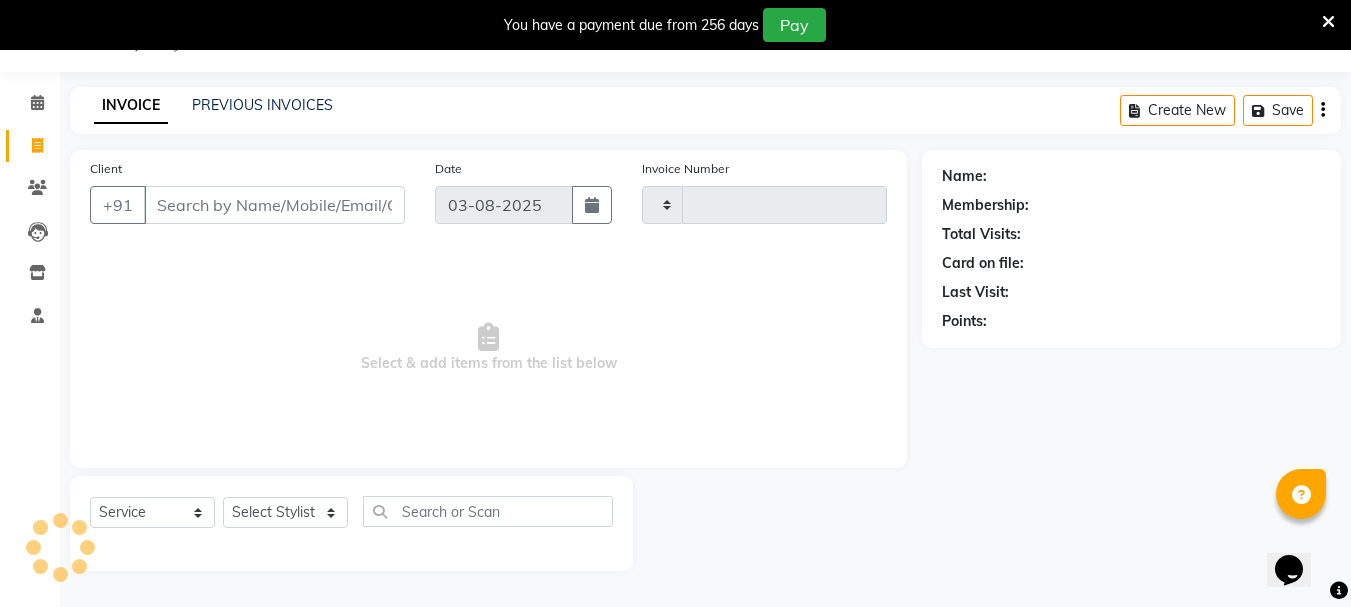 type on "1940" 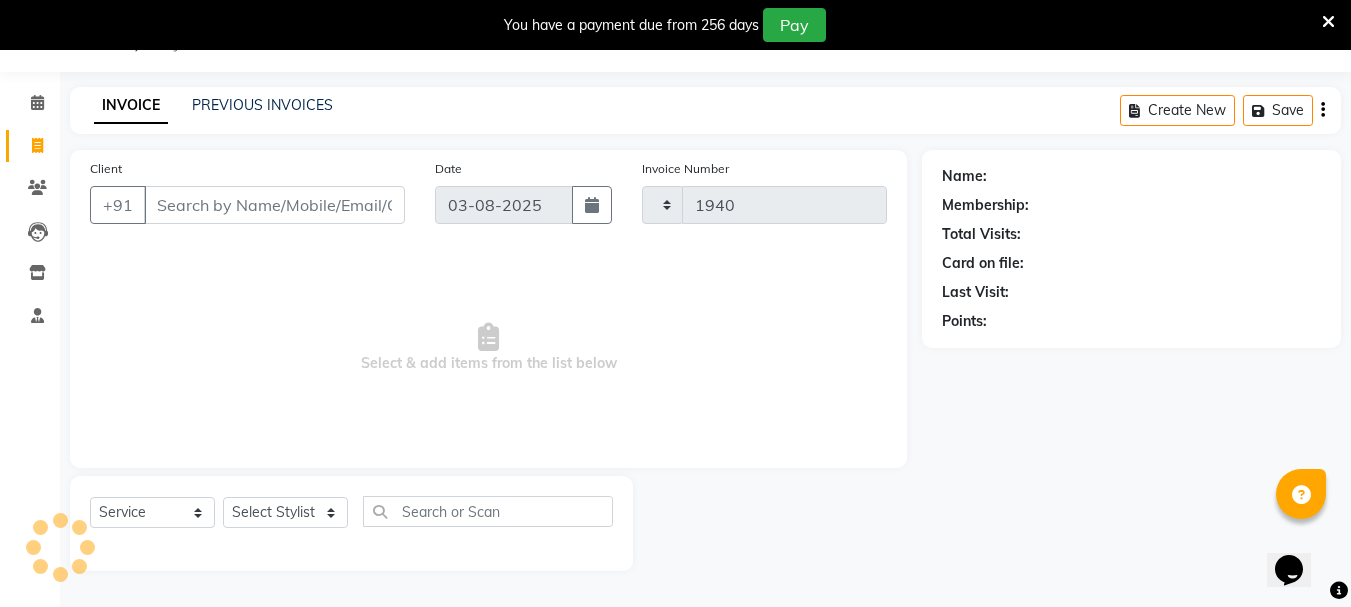 select on "7221" 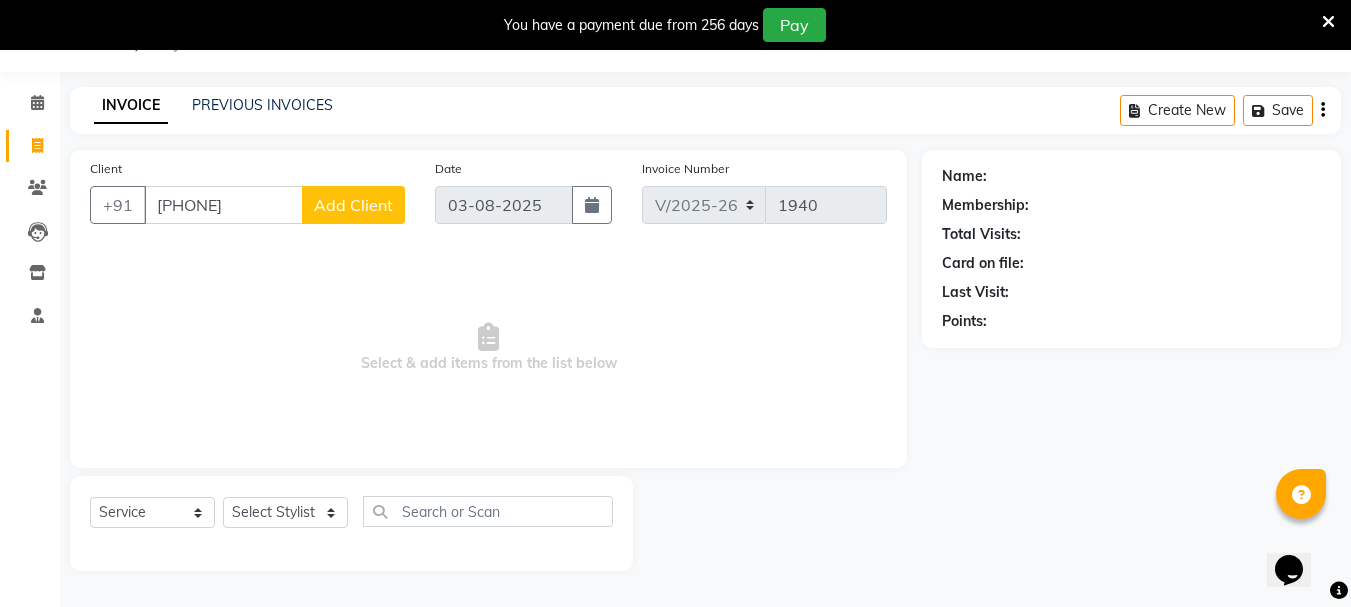 click on "[PHONE]" at bounding box center [223, 205] 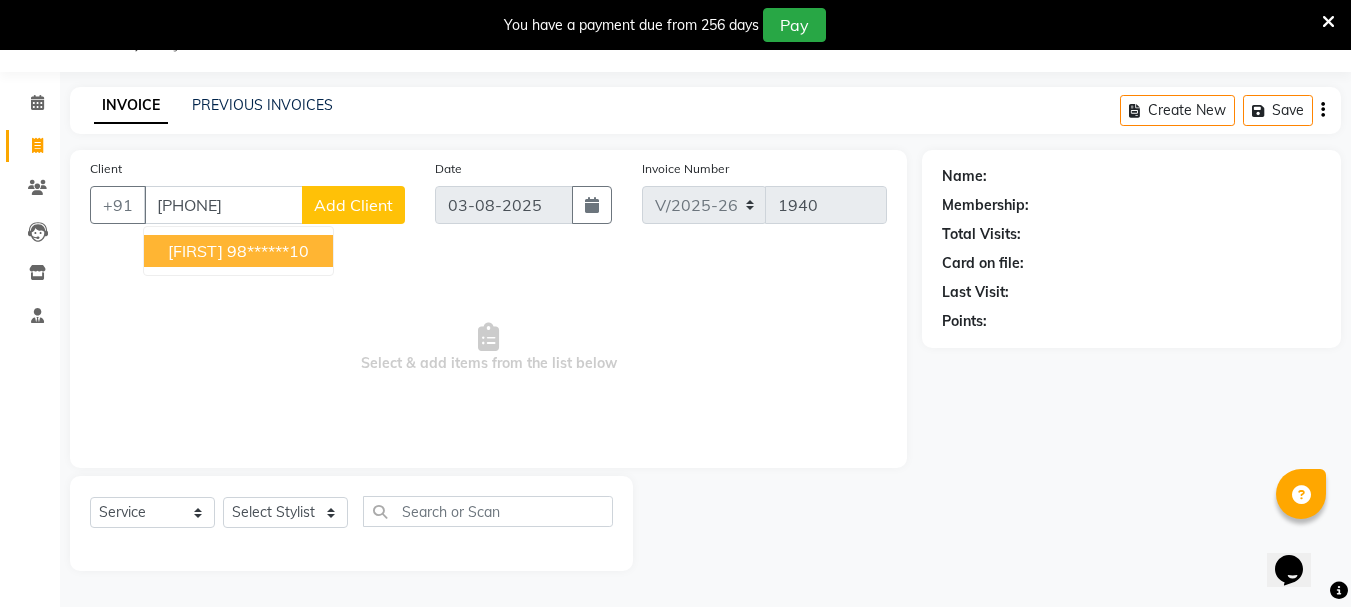 click on "98******10" at bounding box center (268, 251) 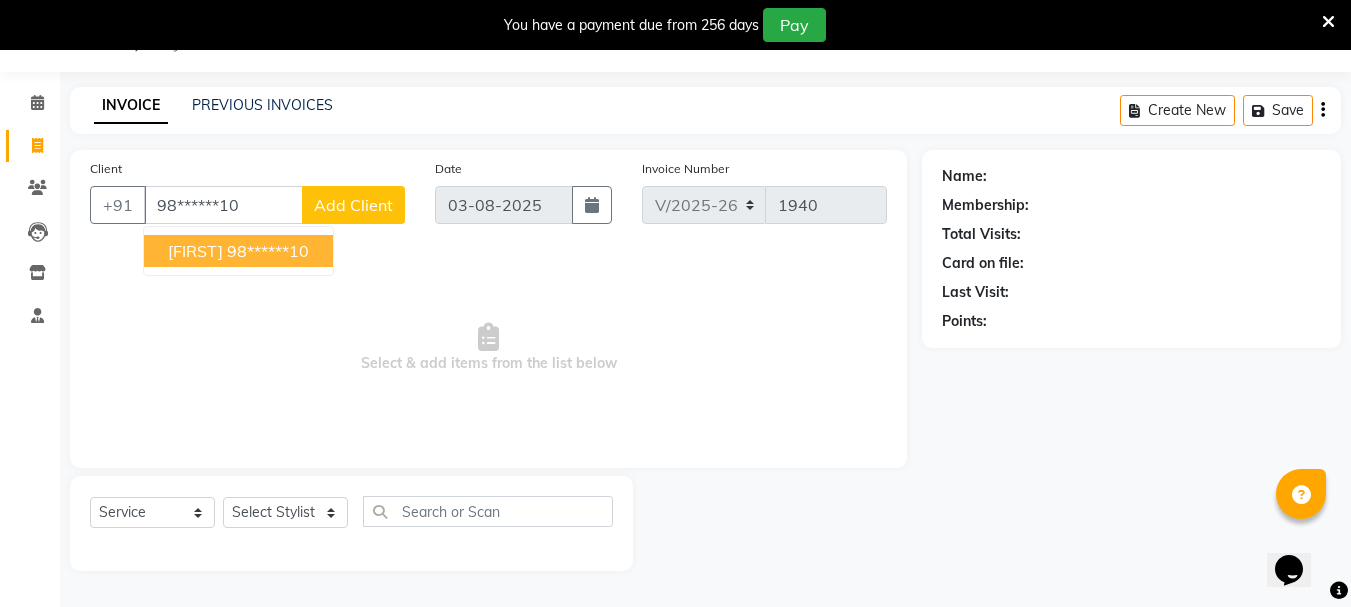 type on "98******10" 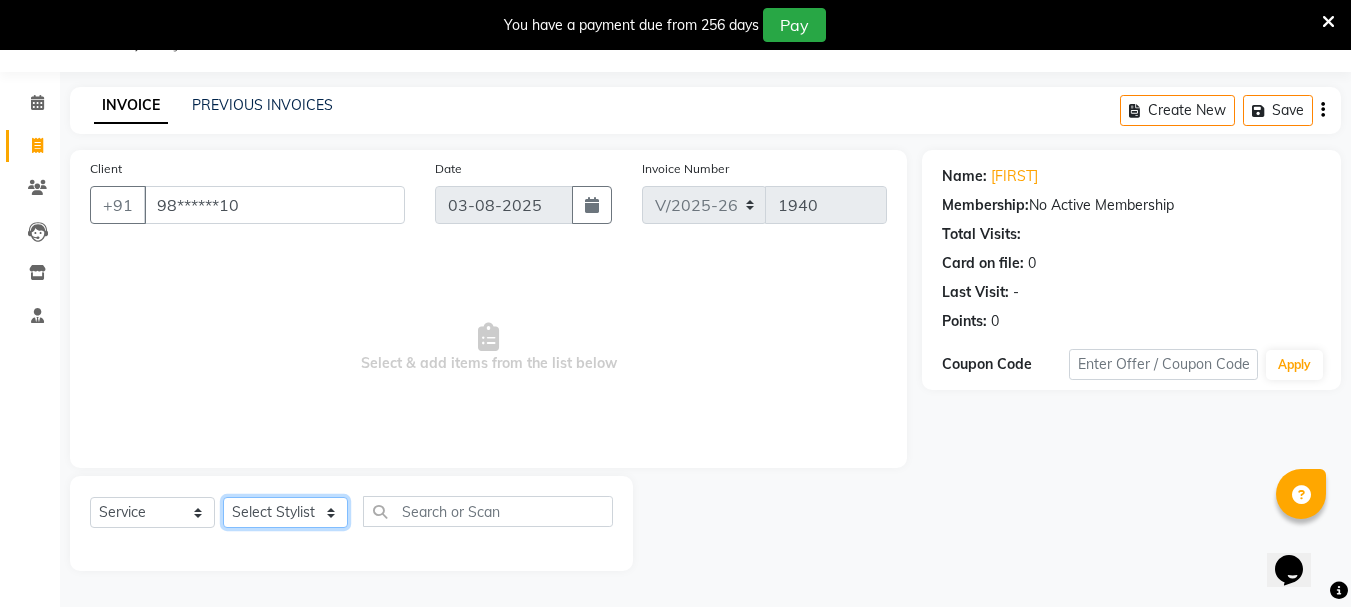 click on "Select Stylist Bhavani Buati Deepa Fardeen Hriatpuii Jeho Khup Kimi Lisa LUV Salon Manager Lydia Mani Mercy Murthy Ncy Rehya Sathiya Shelly Sofia Zomuani Zovi" 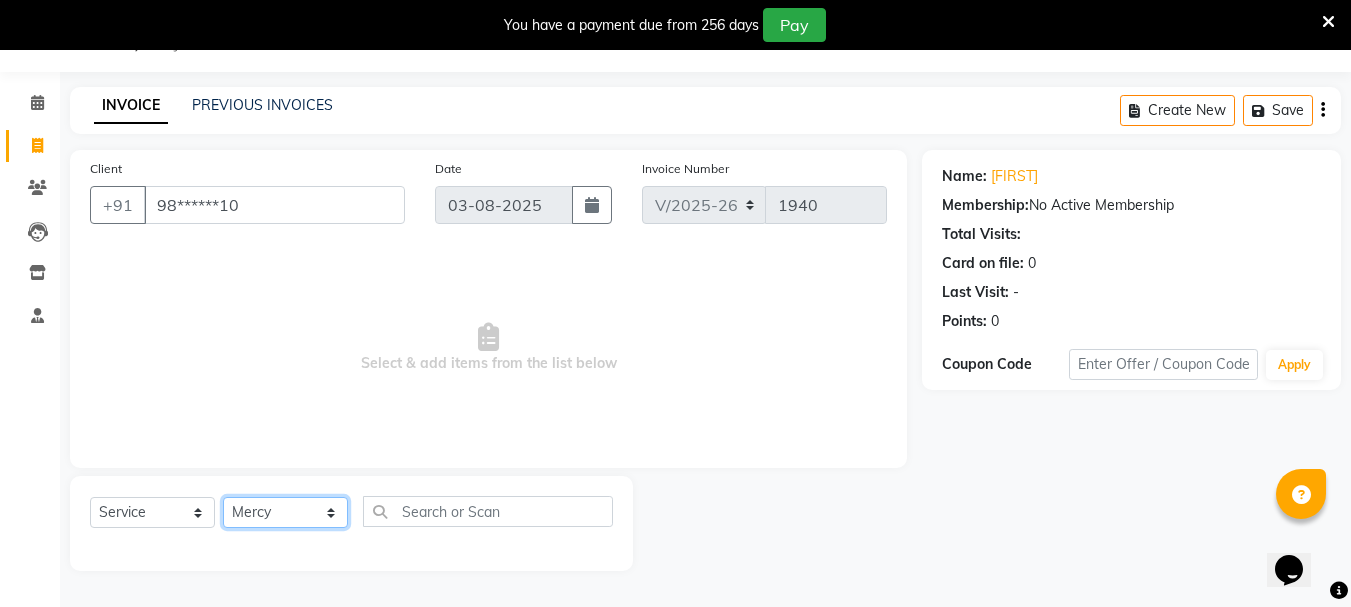 click on "Select Stylist Bhavani Buati Deepa Fardeen Hriatpuii Jeho Khup Kimi Lisa LUV Salon Manager Lydia Mani Mercy Murthy Ncy Rehya Sathiya Shelly Sofia Zomuani Zovi" 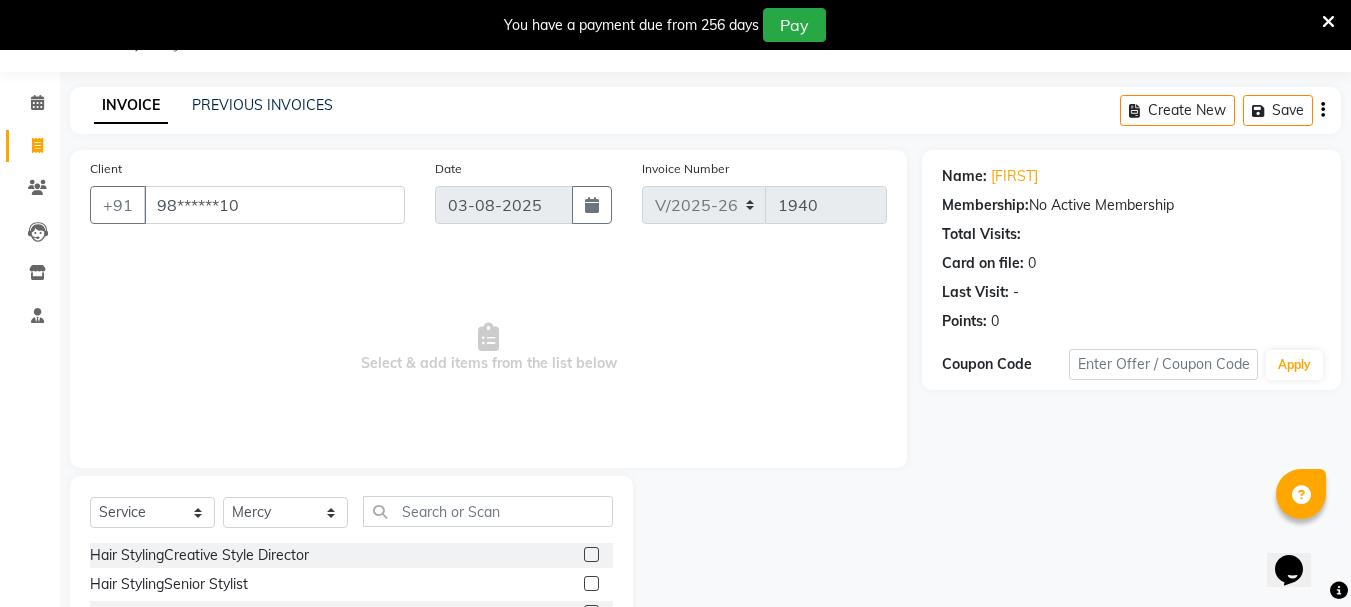 click 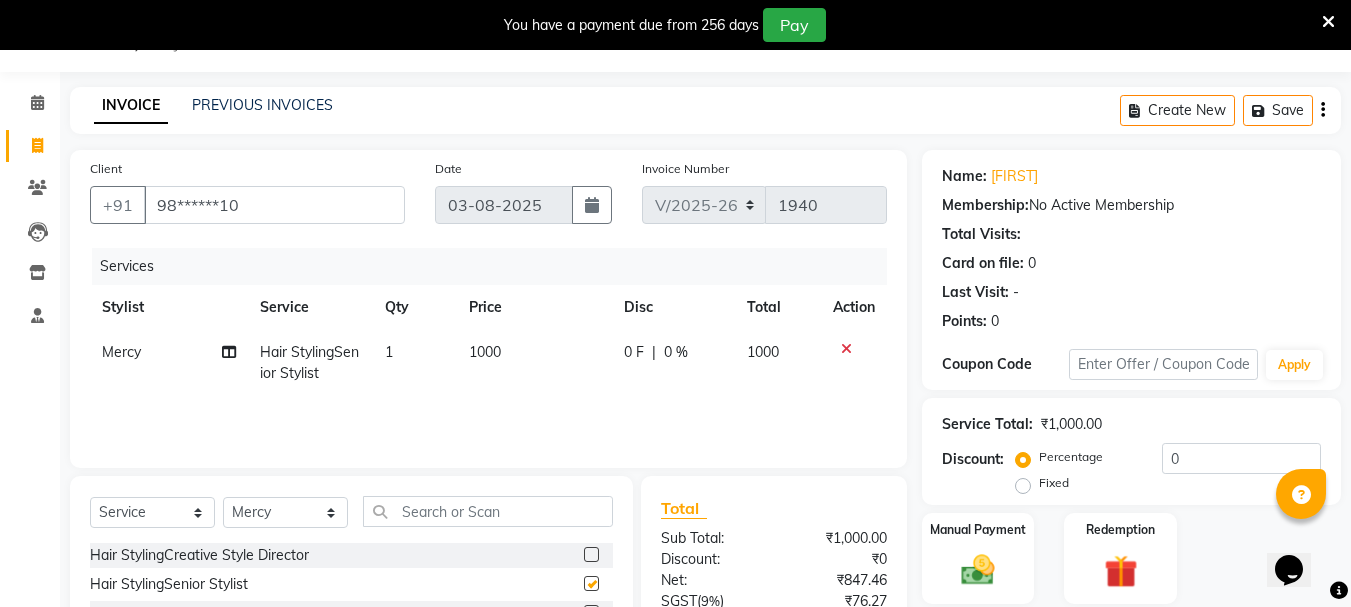 checkbox on "false" 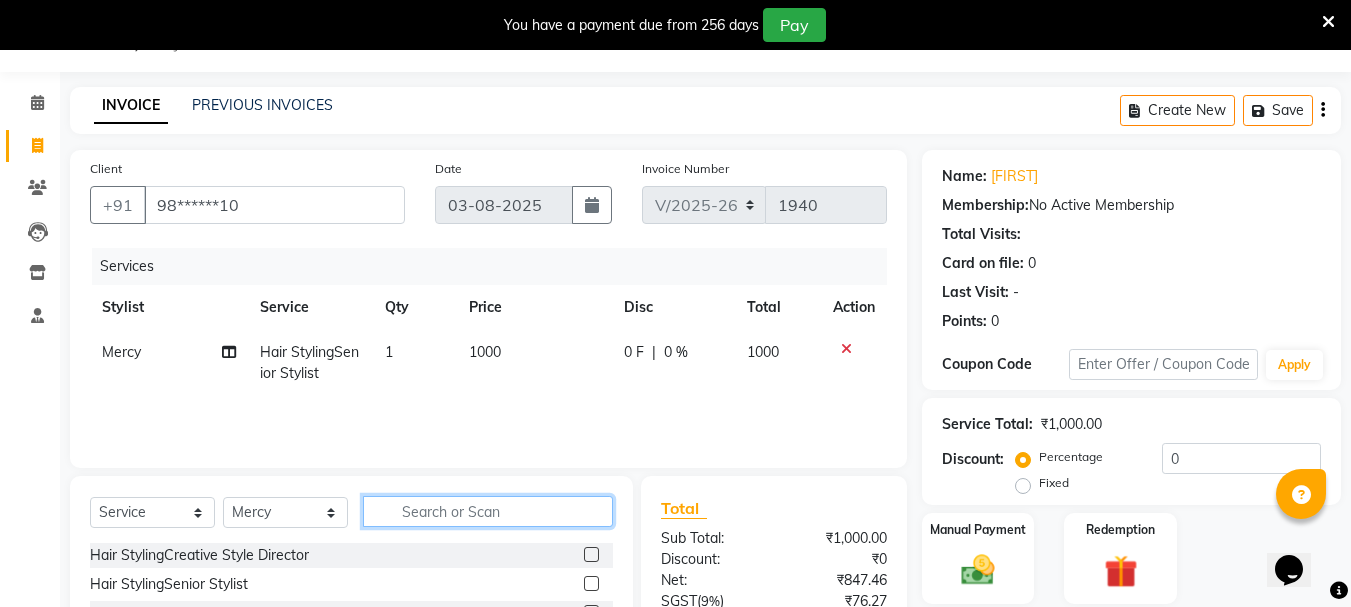click 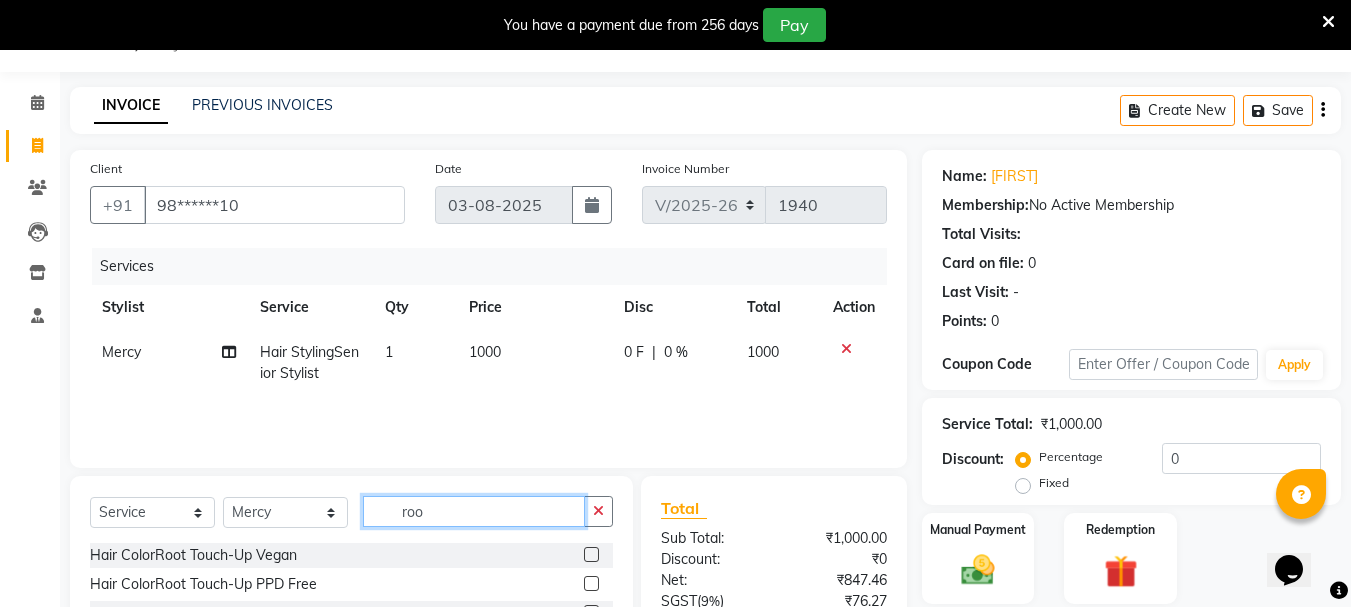 type on "roo" 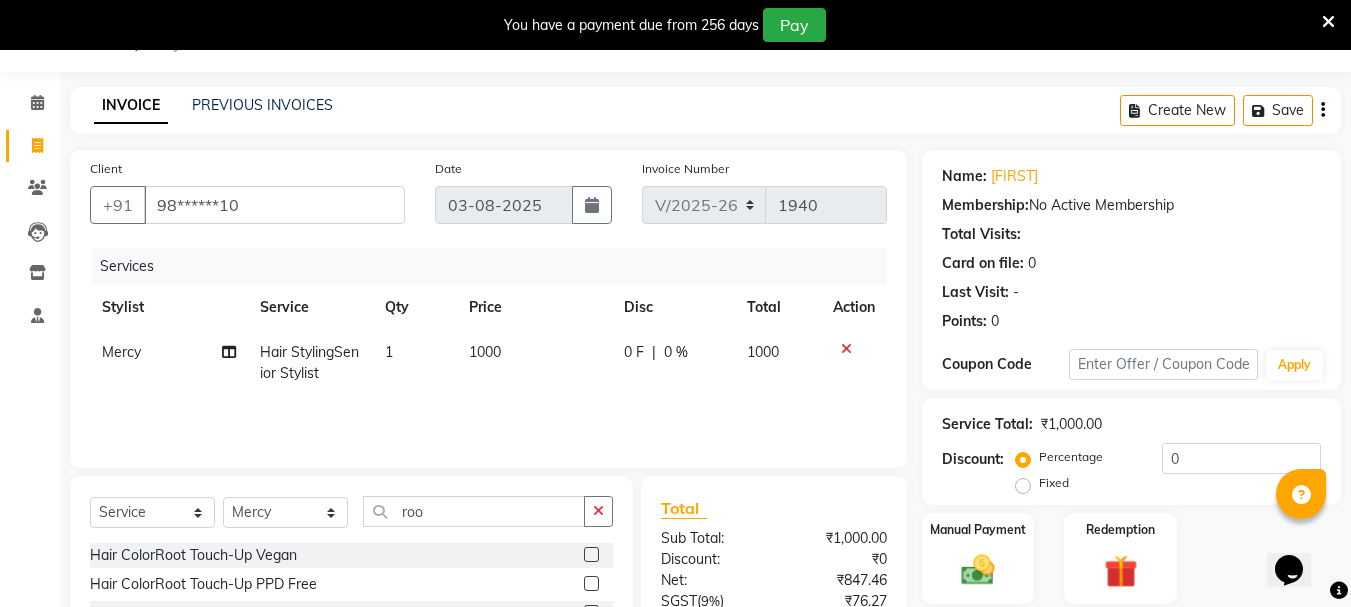 click 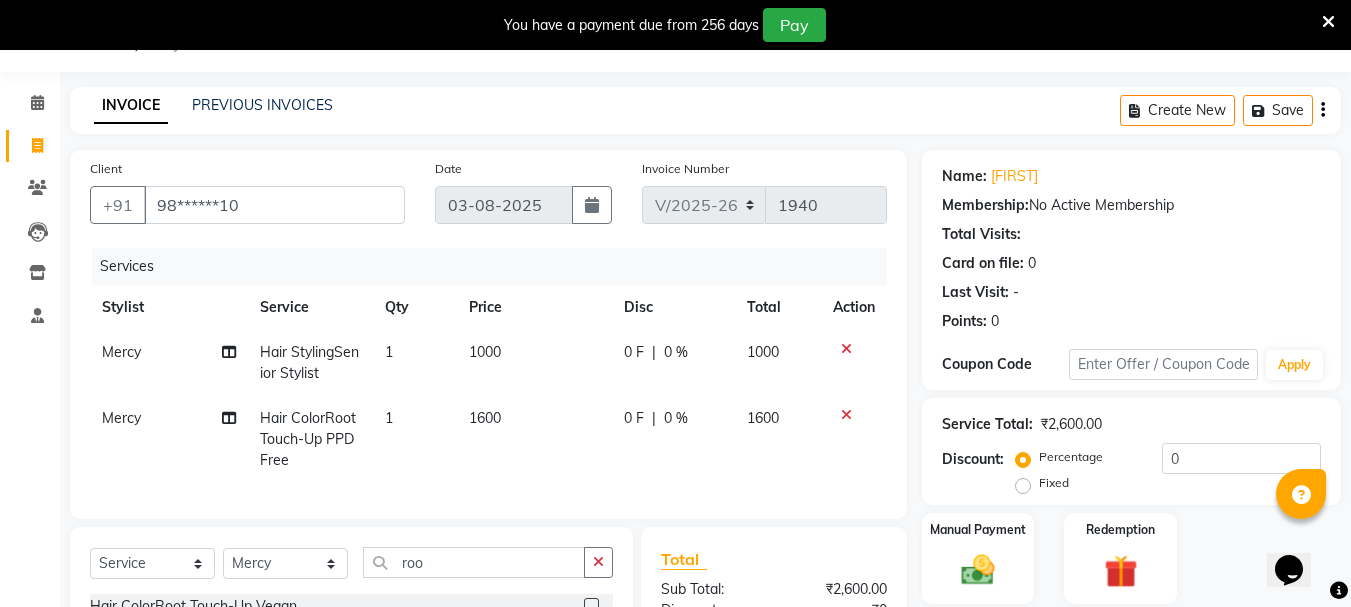 checkbox on "false" 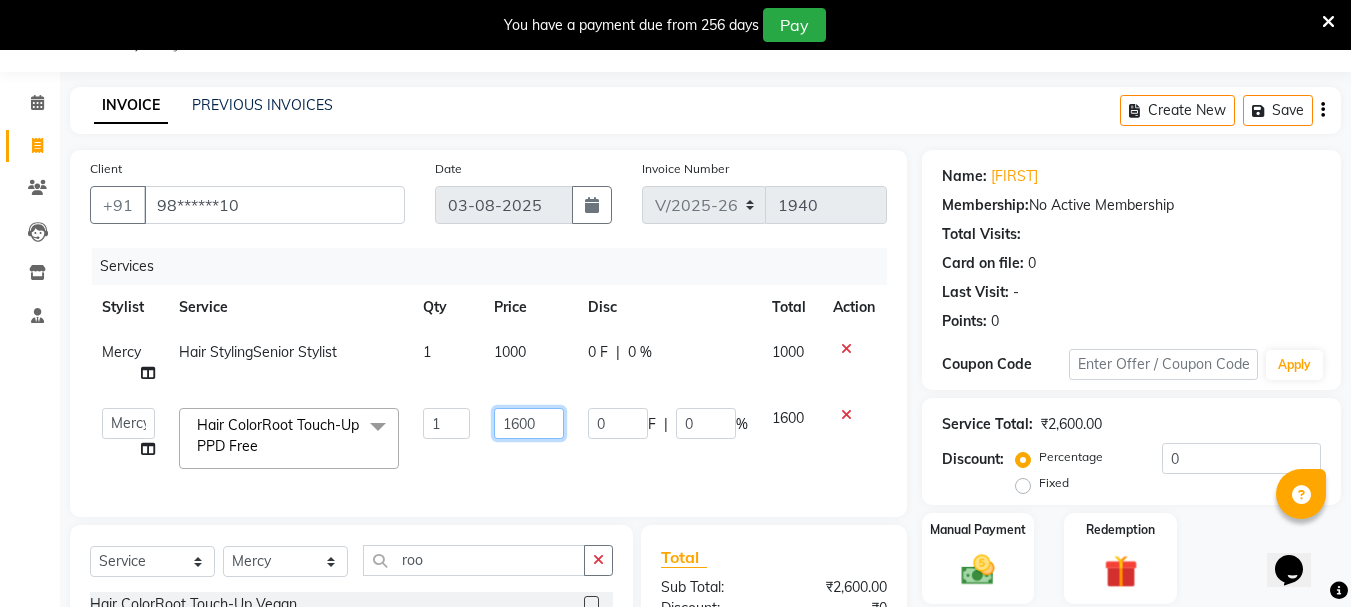 click on "1600" 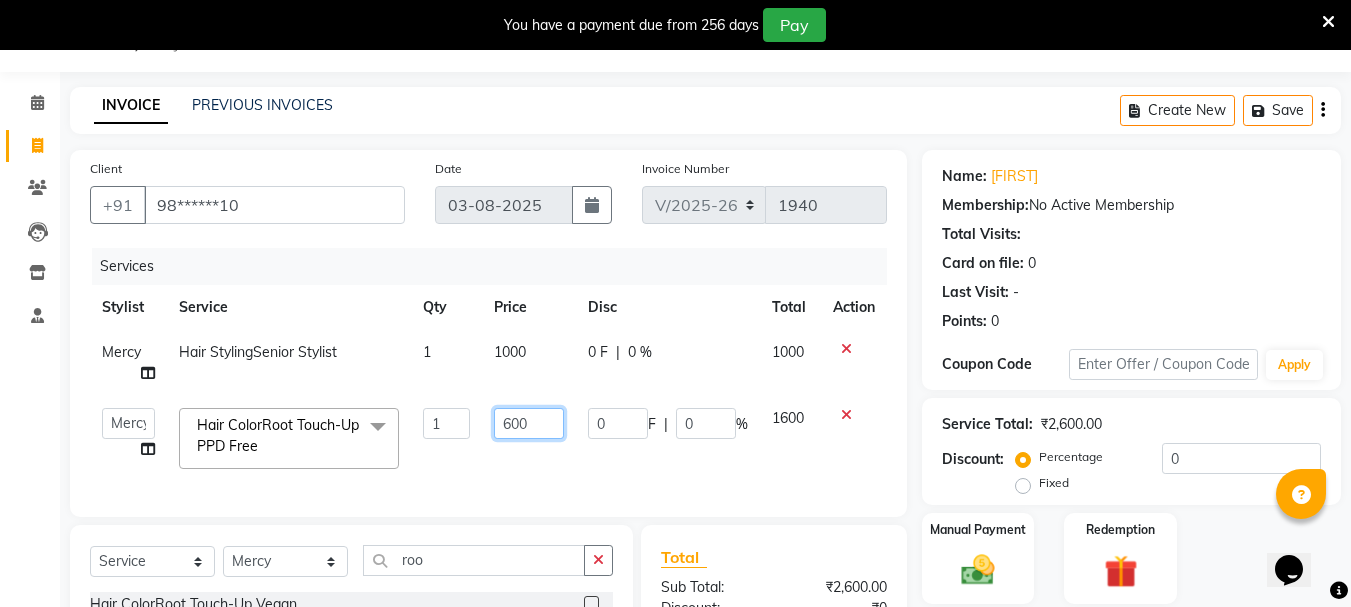 type on "2600" 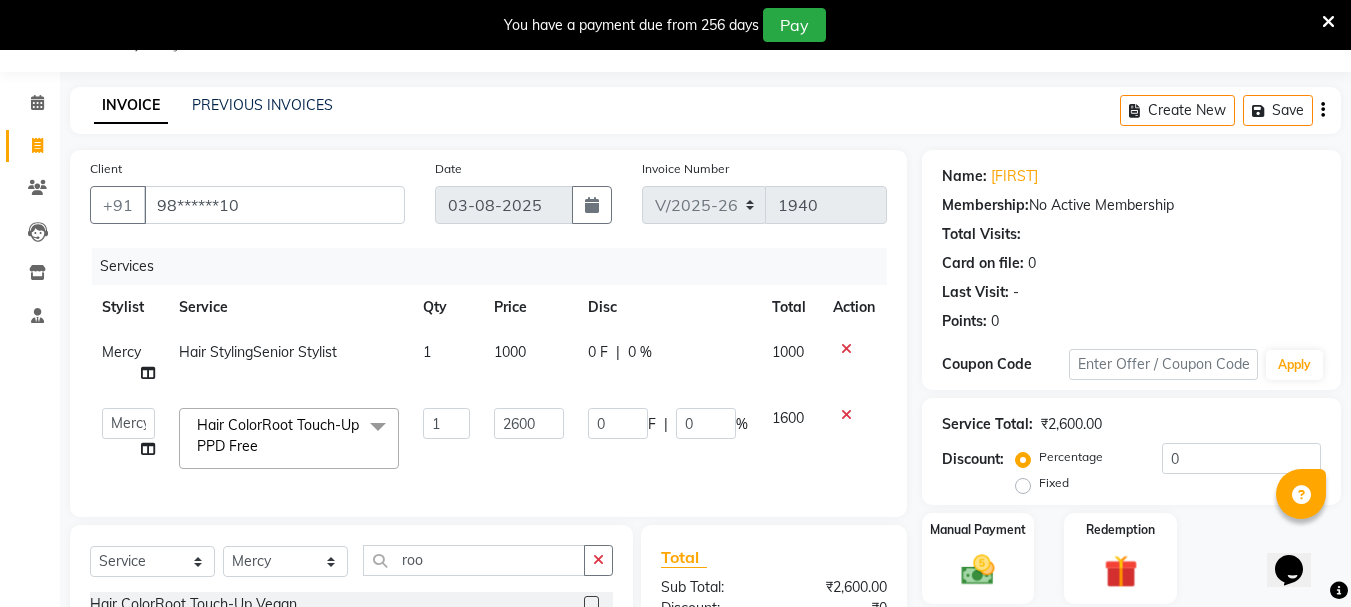click on "0 F | 0 %" 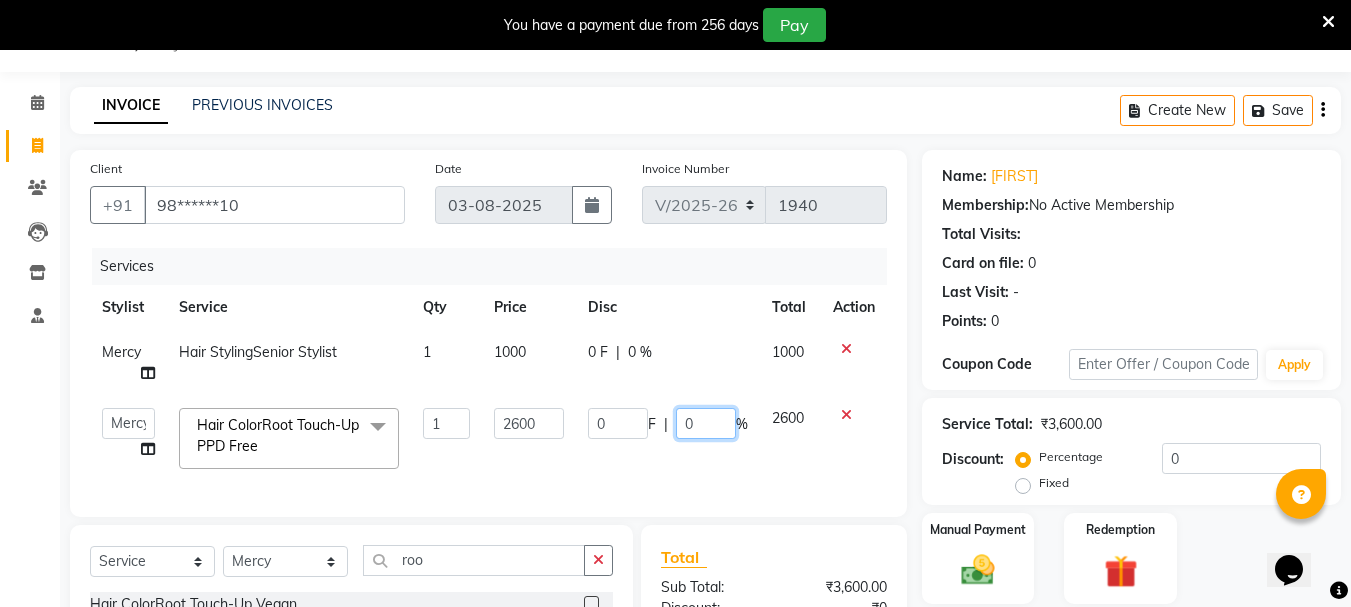 click on "0" 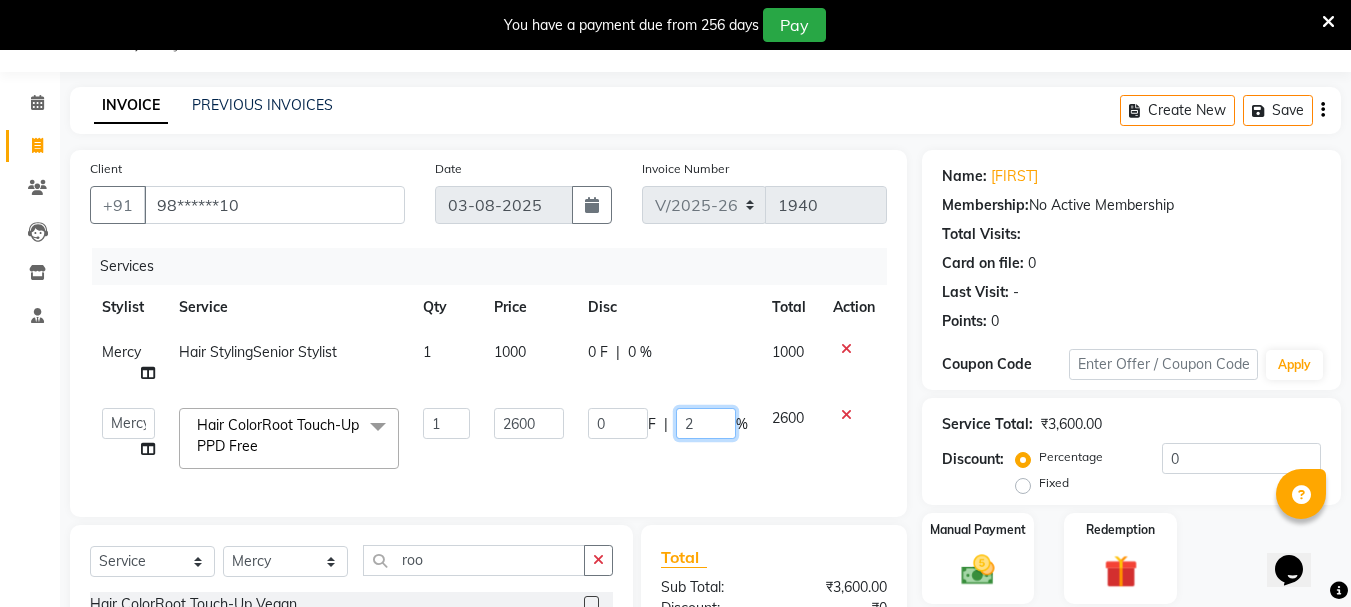 type on "20" 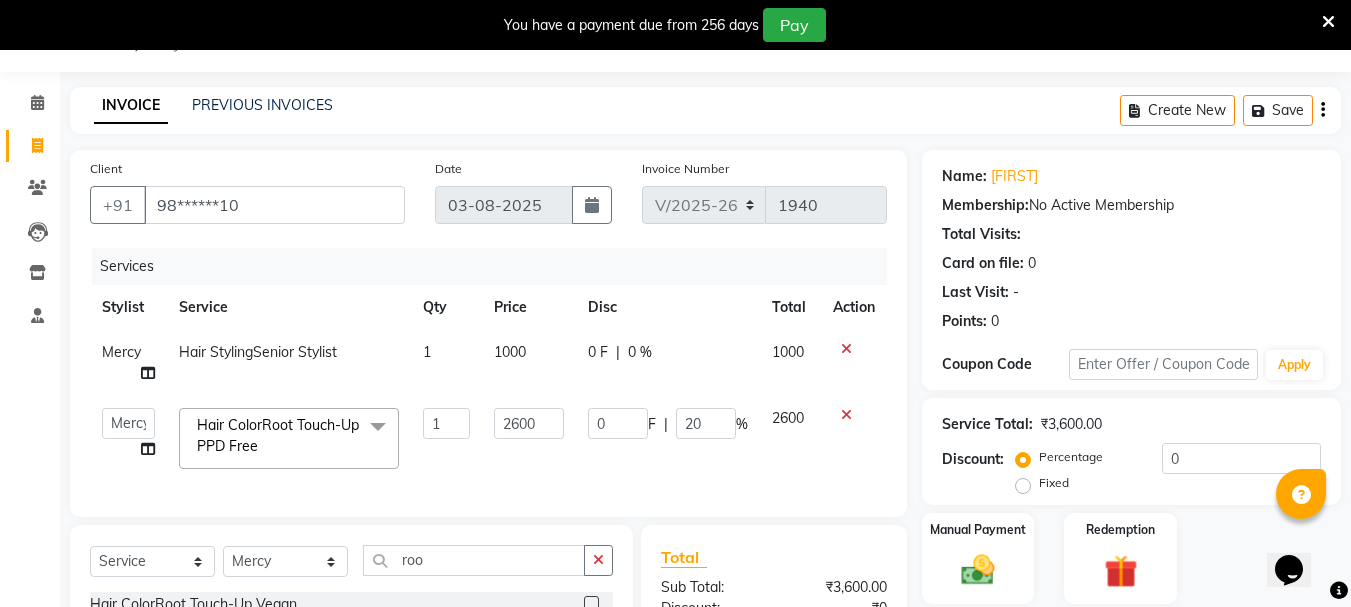 click on "2600" 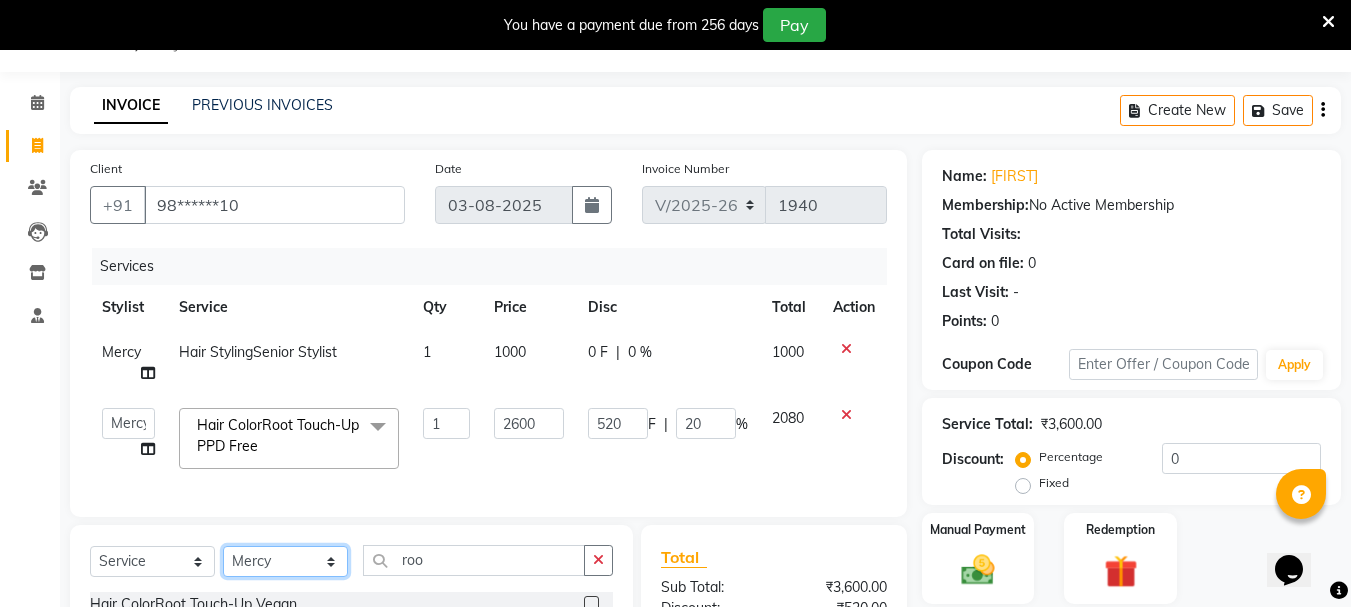 click on "Select Stylist Bhavani Buati Deepa Fardeen Hriatpuii Jeho Khup Kimi Lisa LUV Salon Manager Lydia Mani Mercy Murthy Ncy Rehya Sathiya Shelly Sofia Zomuani Zovi" 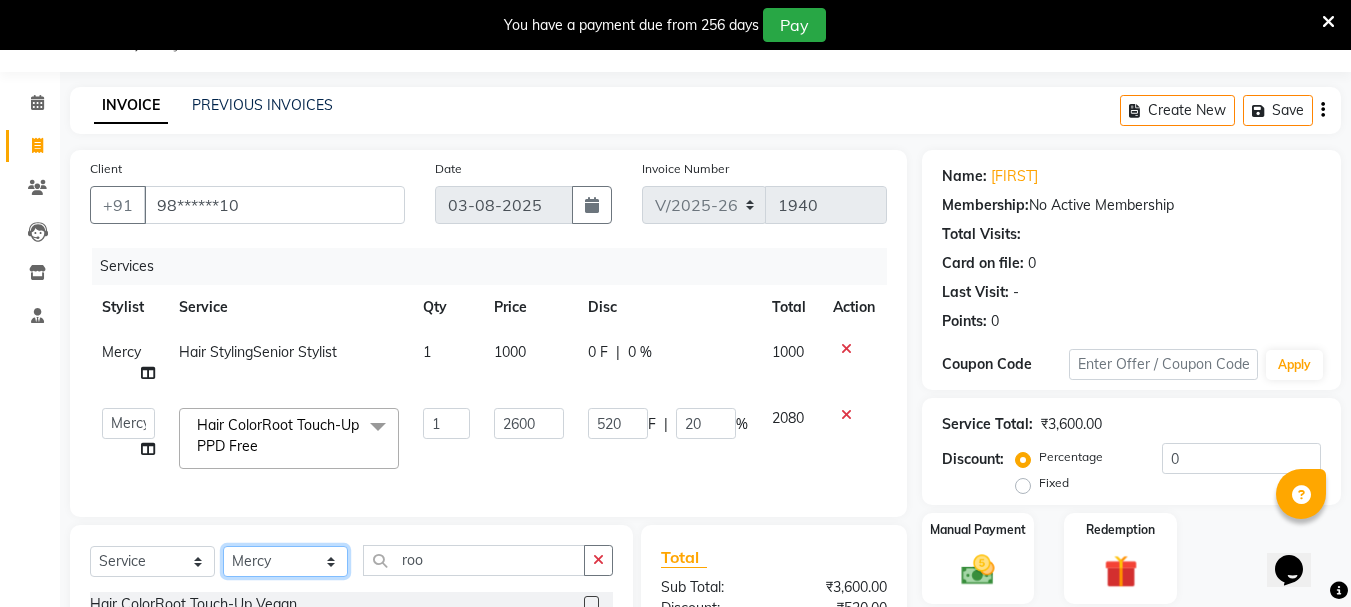 select on "76983" 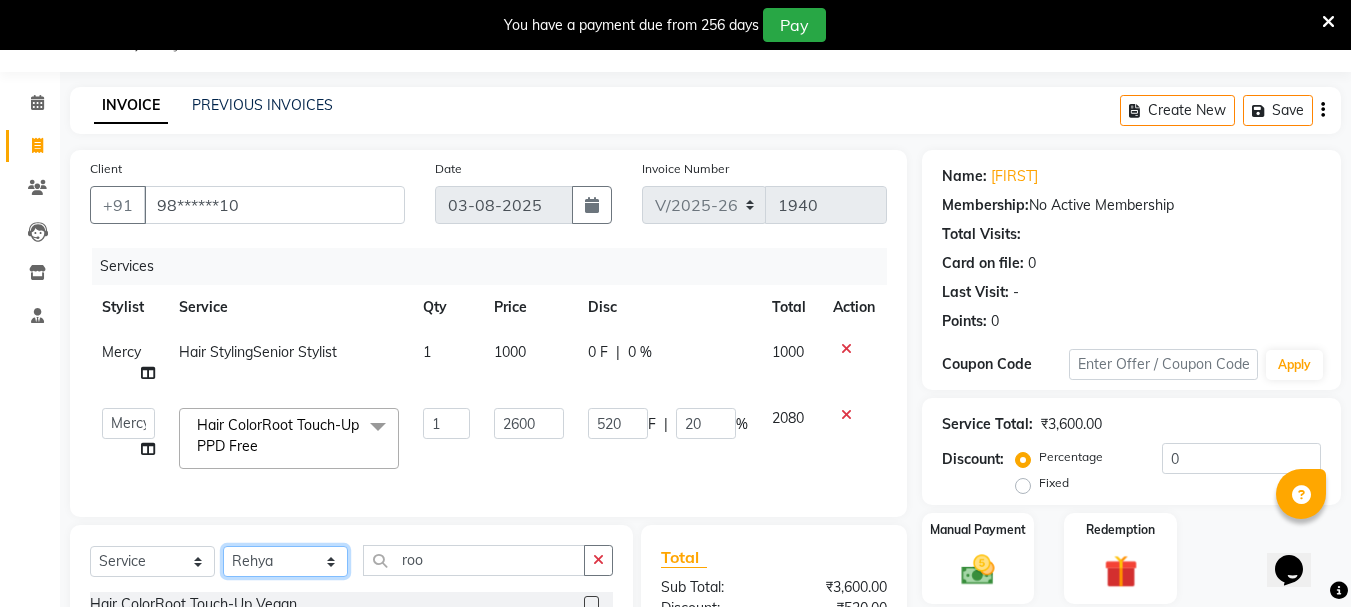 click on "Select Stylist Bhavani Buati Deepa Fardeen Hriatpuii Jeho Khup Kimi Lisa LUV Salon Manager Lydia Mani Mercy Murthy Ncy Rehya Sathiya Shelly Sofia Zomuani Zovi" 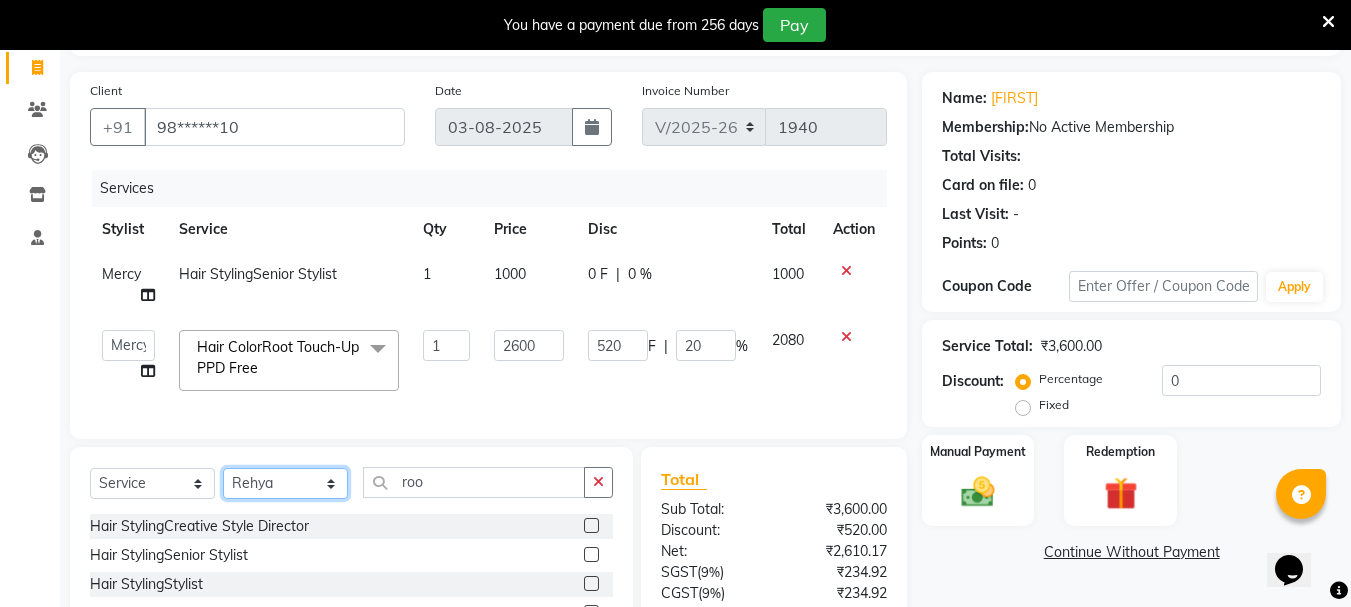 scroll, scrollTop: 150, scrollLeft: 0, axis: vertical 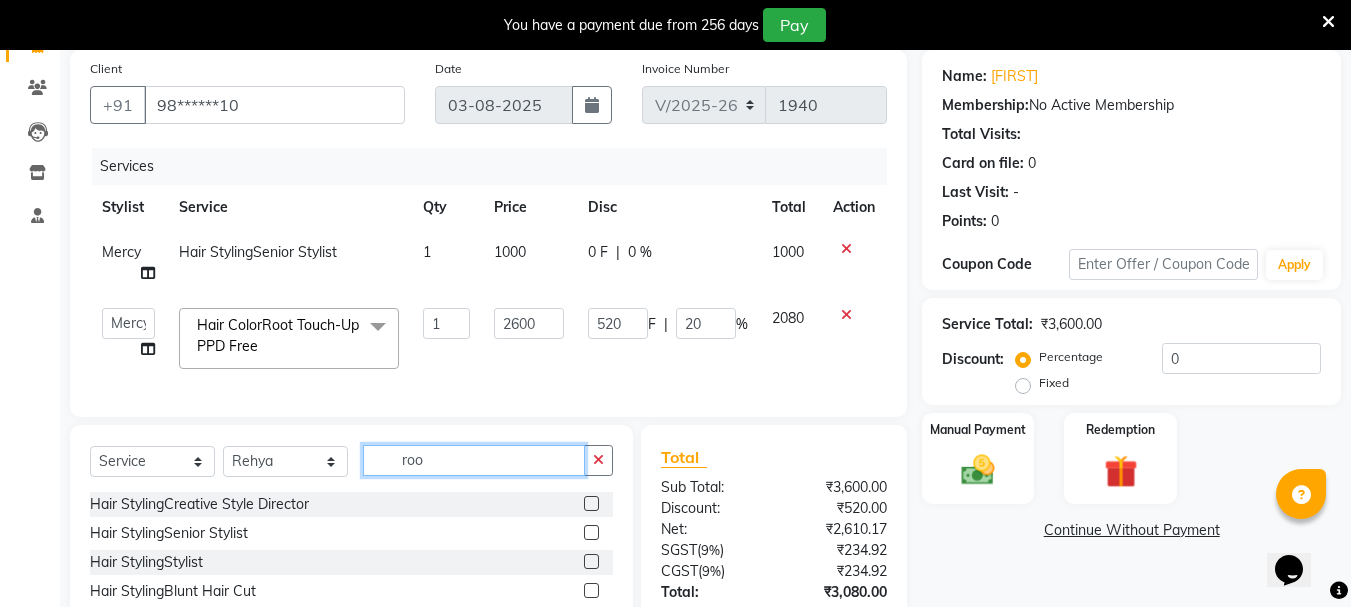 click on "roo" 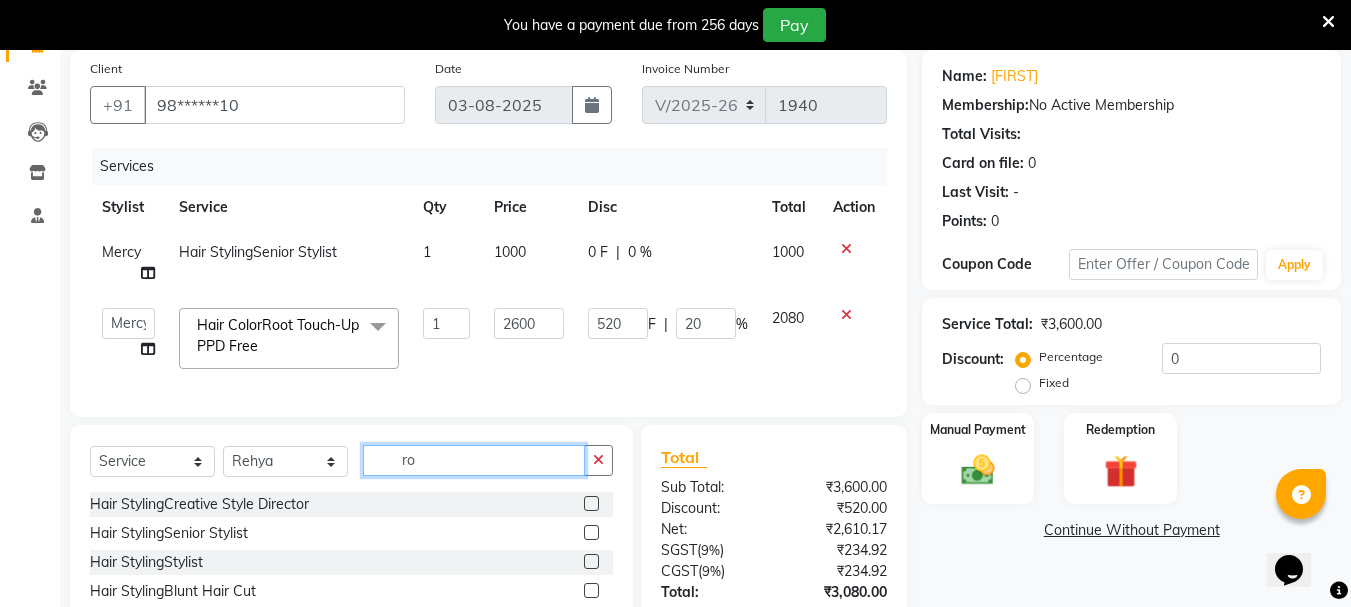 type on "r" 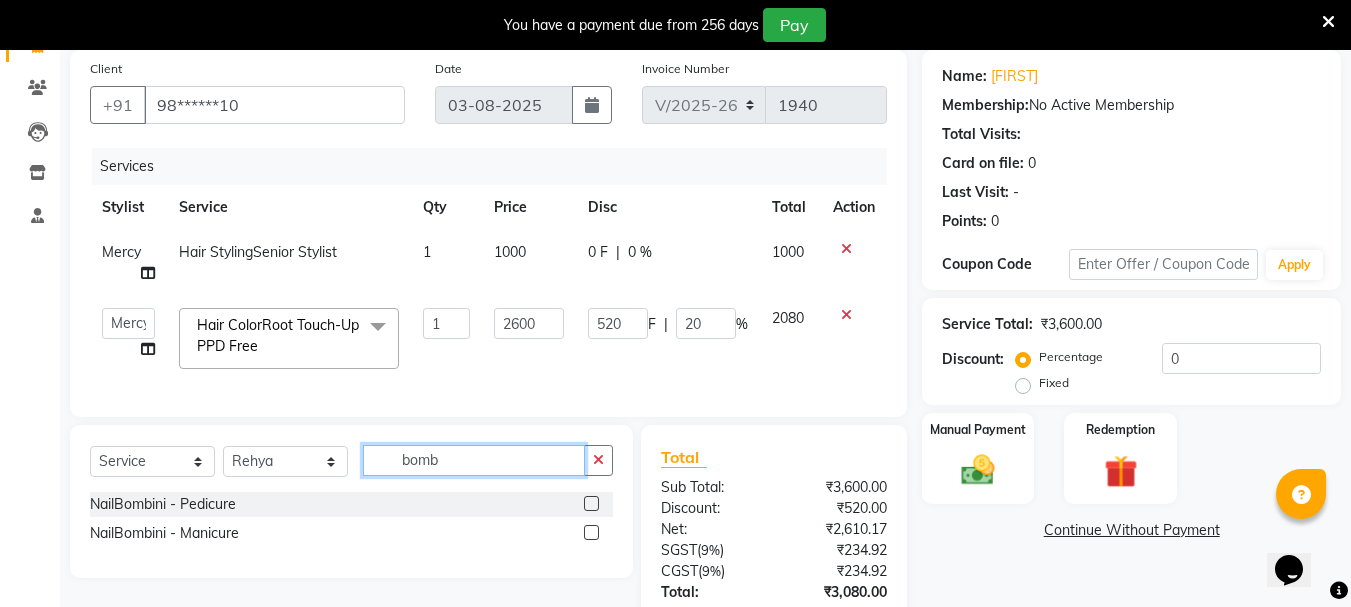 type on "bomb" 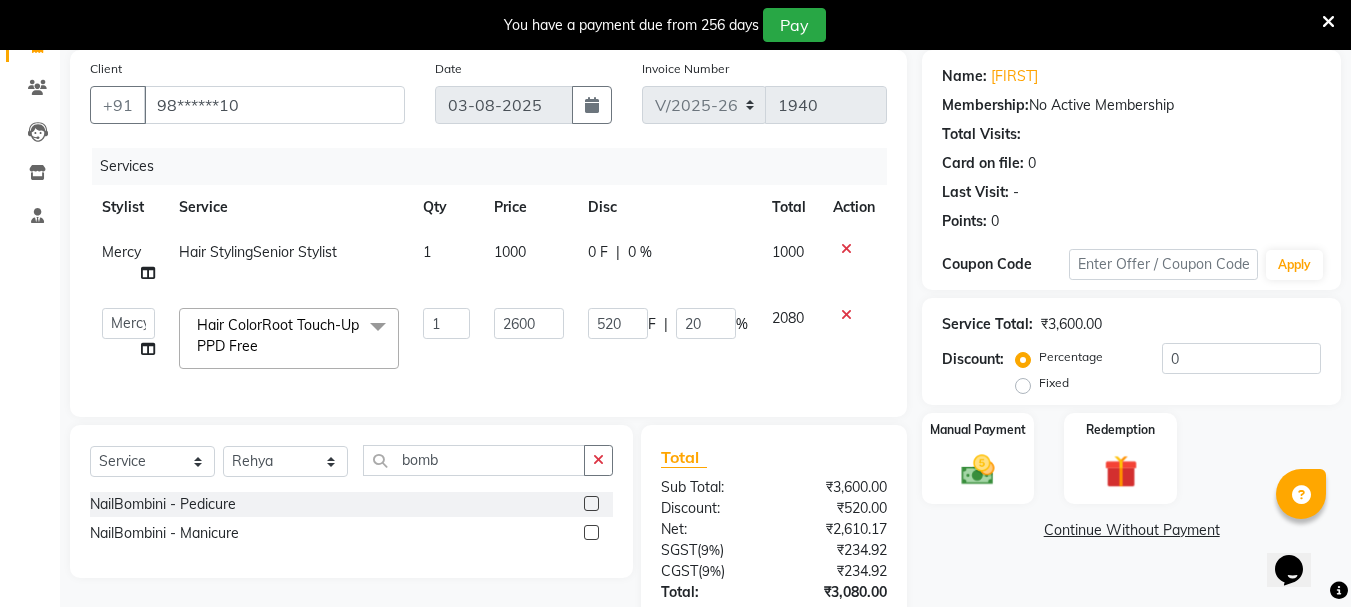 click 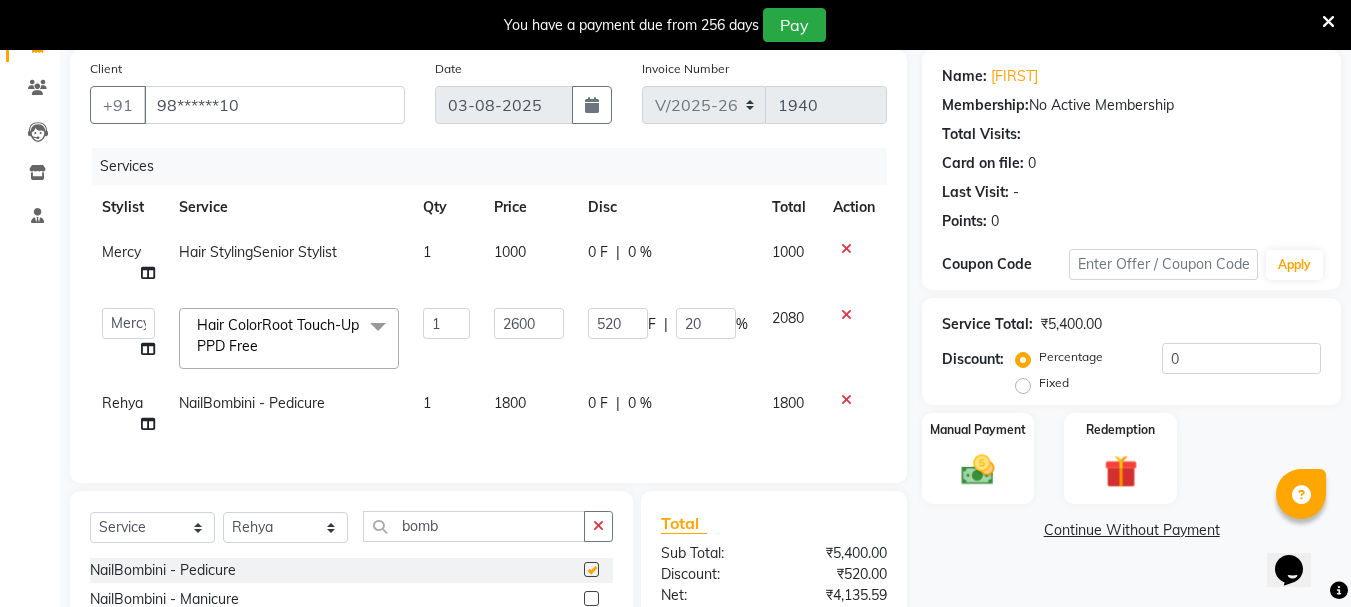 checkbox on "false" 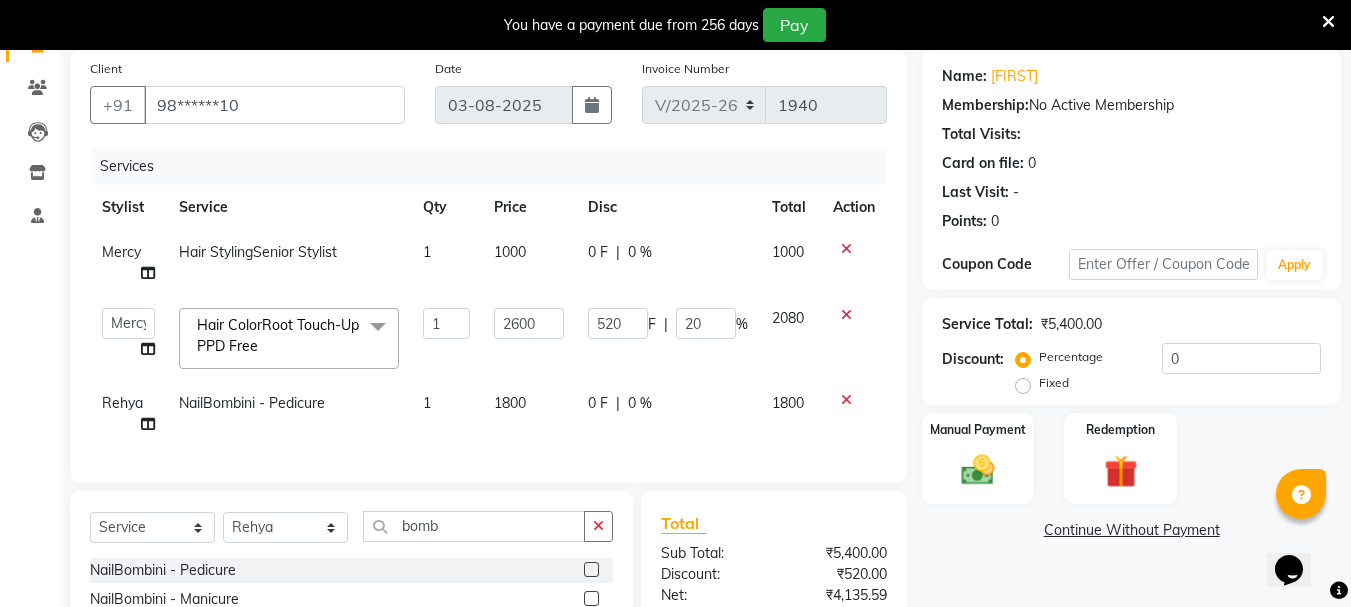 click on "0 %" 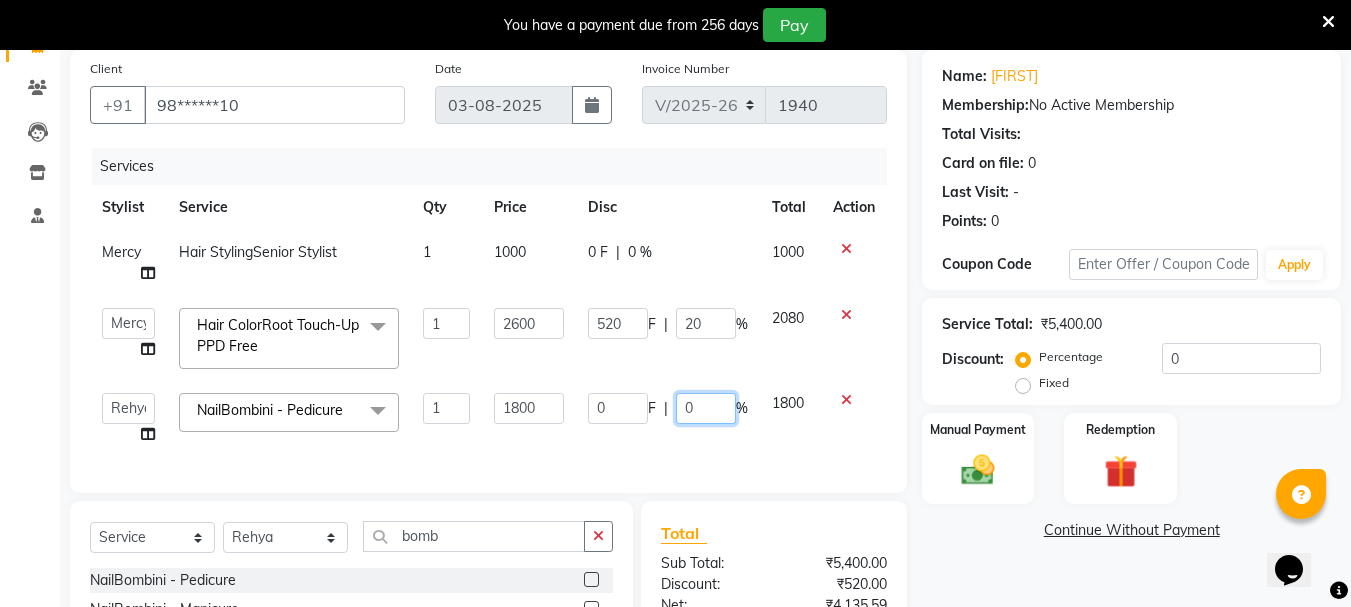 click on "0" 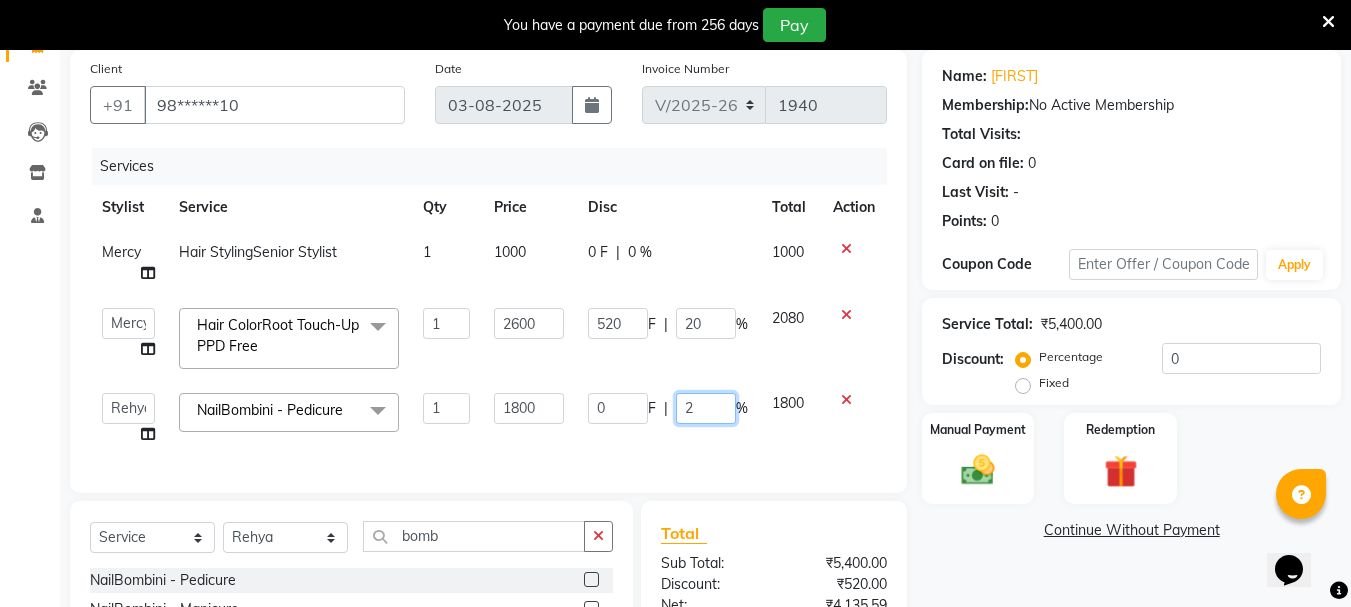 type on "20" 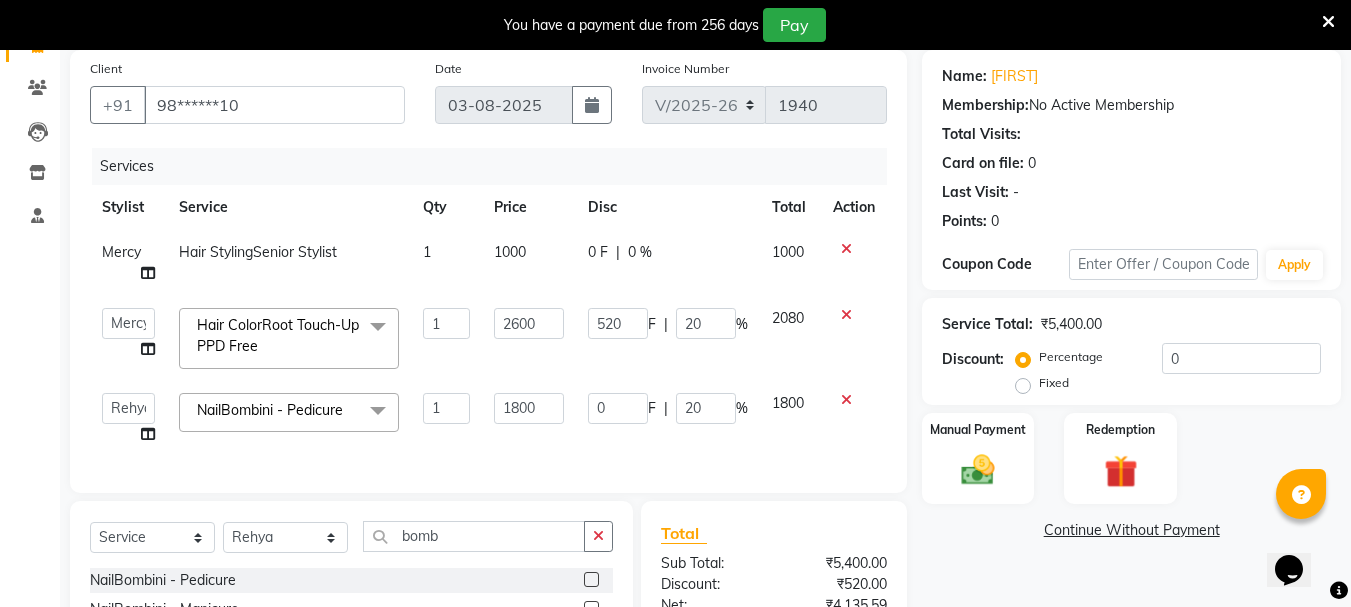 click on "0 F | 20 %" 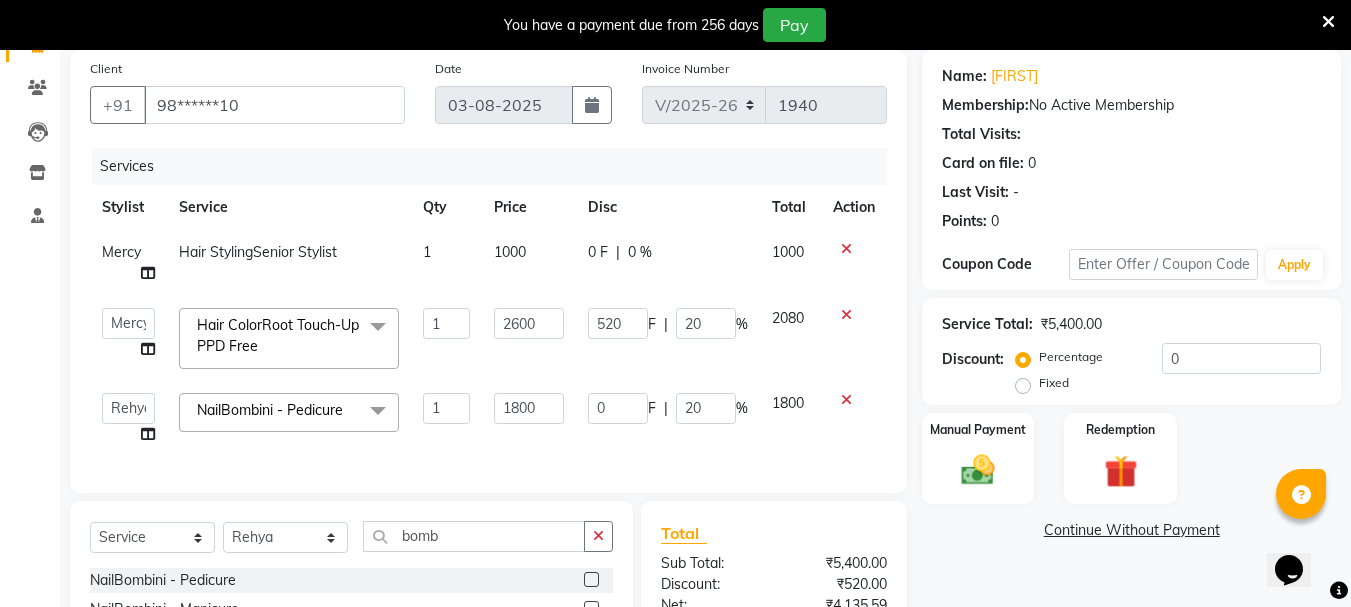 select on "76983" 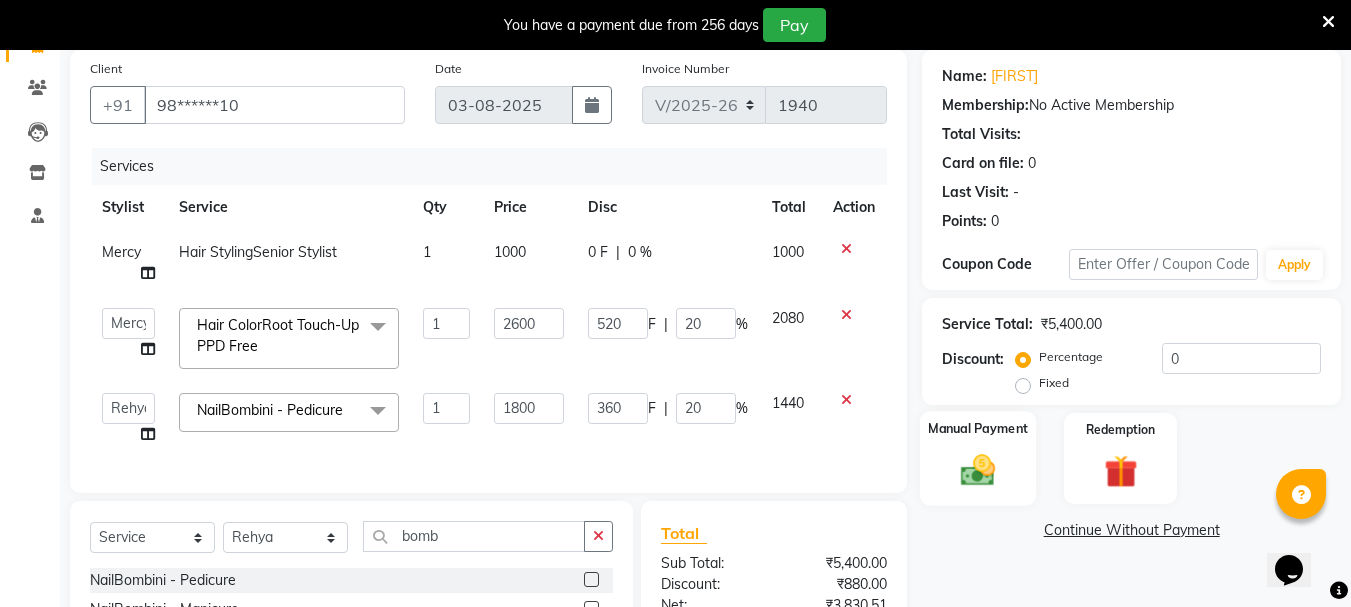 click 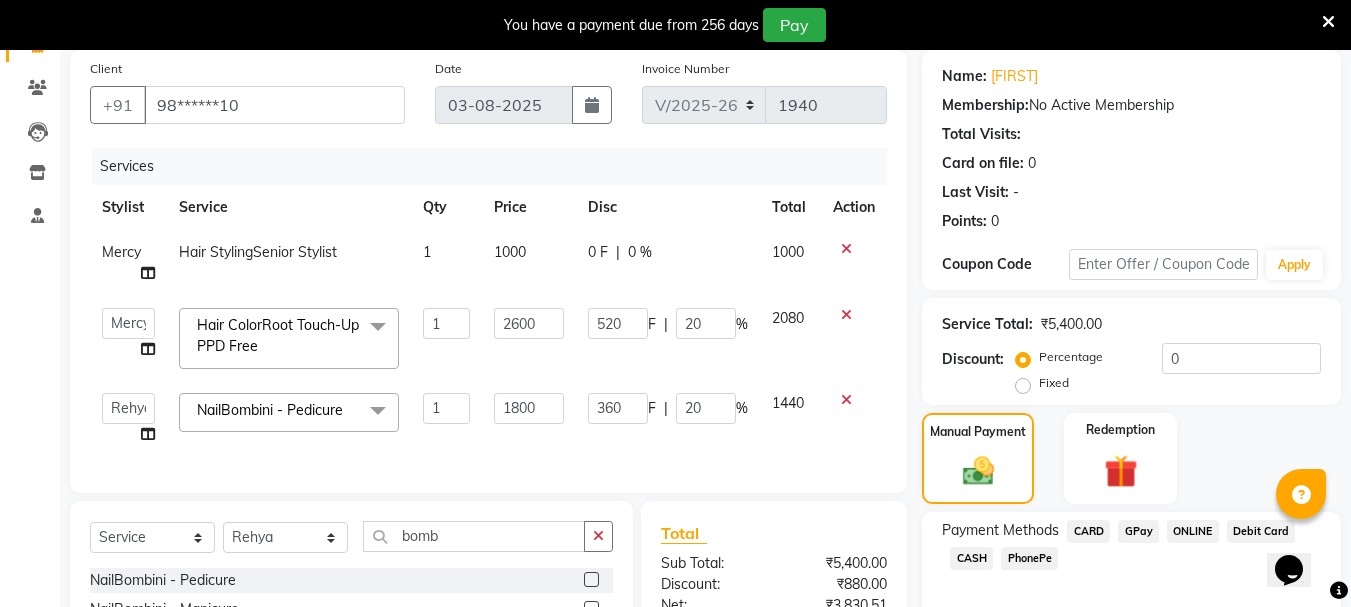 click on "CARD" 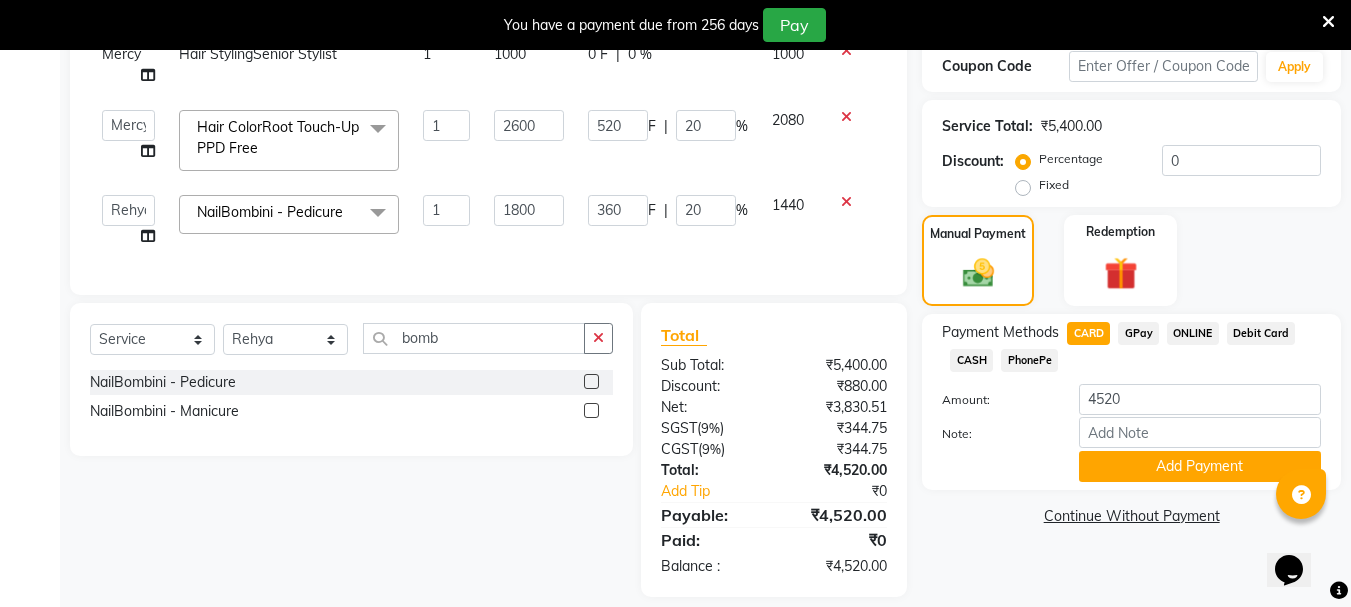 scroll, scrollTop: 350, scrollLeft: 0, axis: vertical 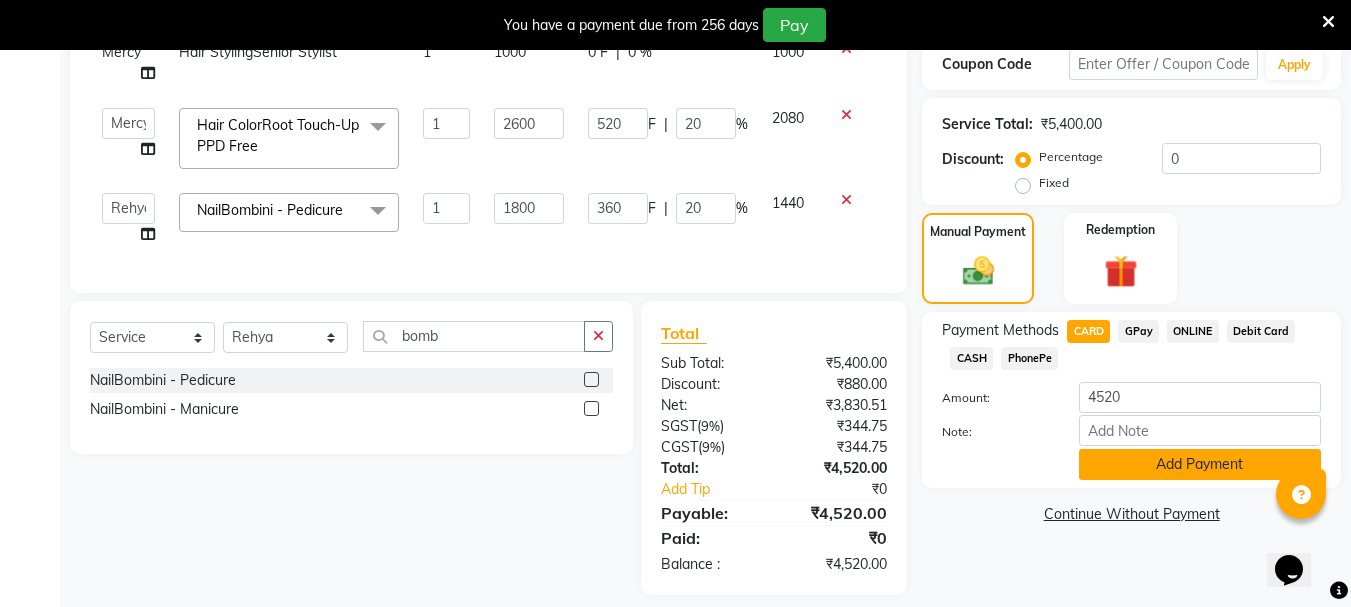 click on "Add Payment" 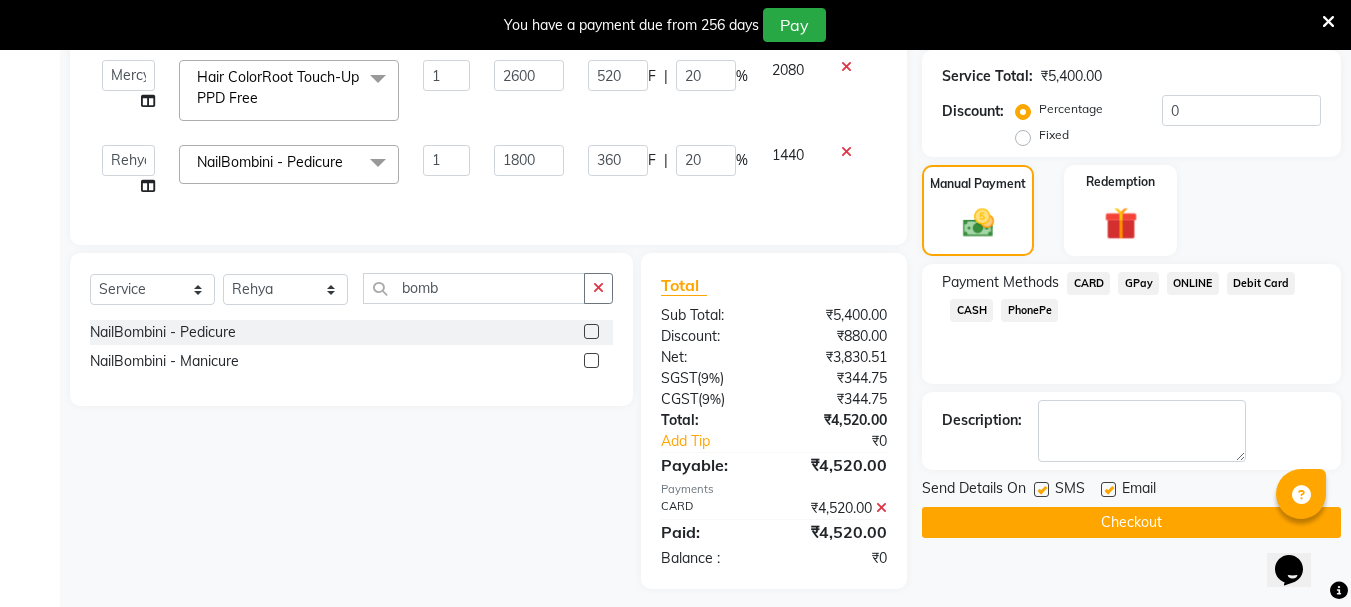 scroll, scrollTop: 425, scrollLeft: 0, axis: vertical 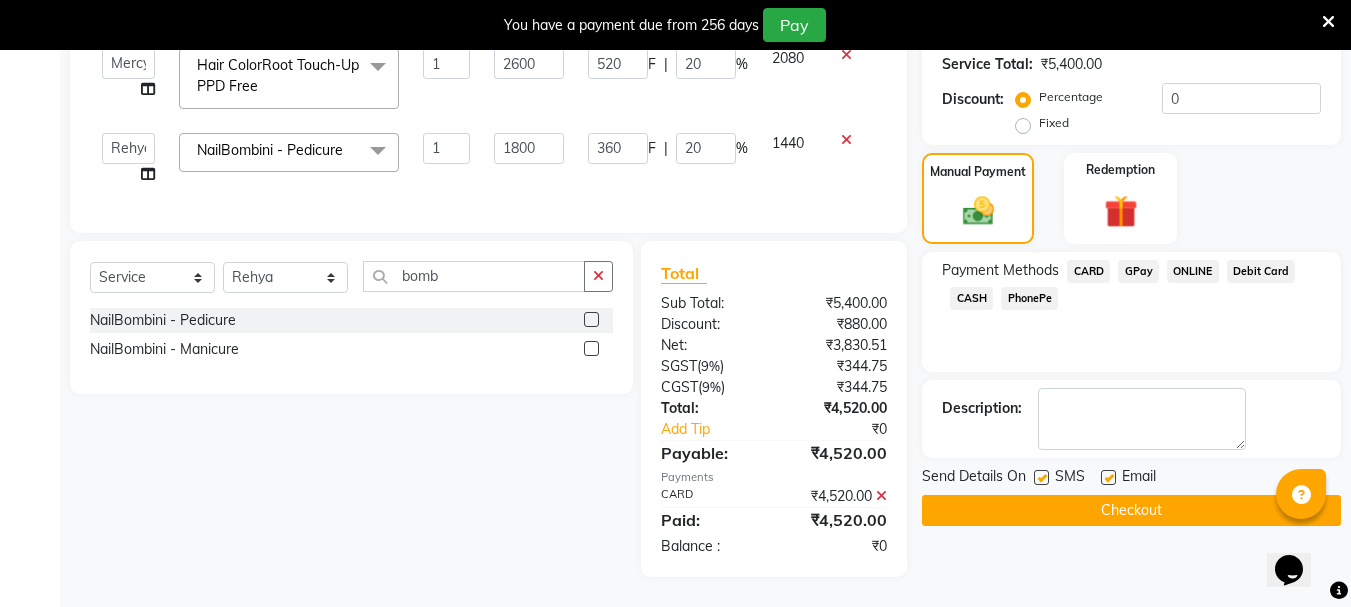 click on "Checkout" 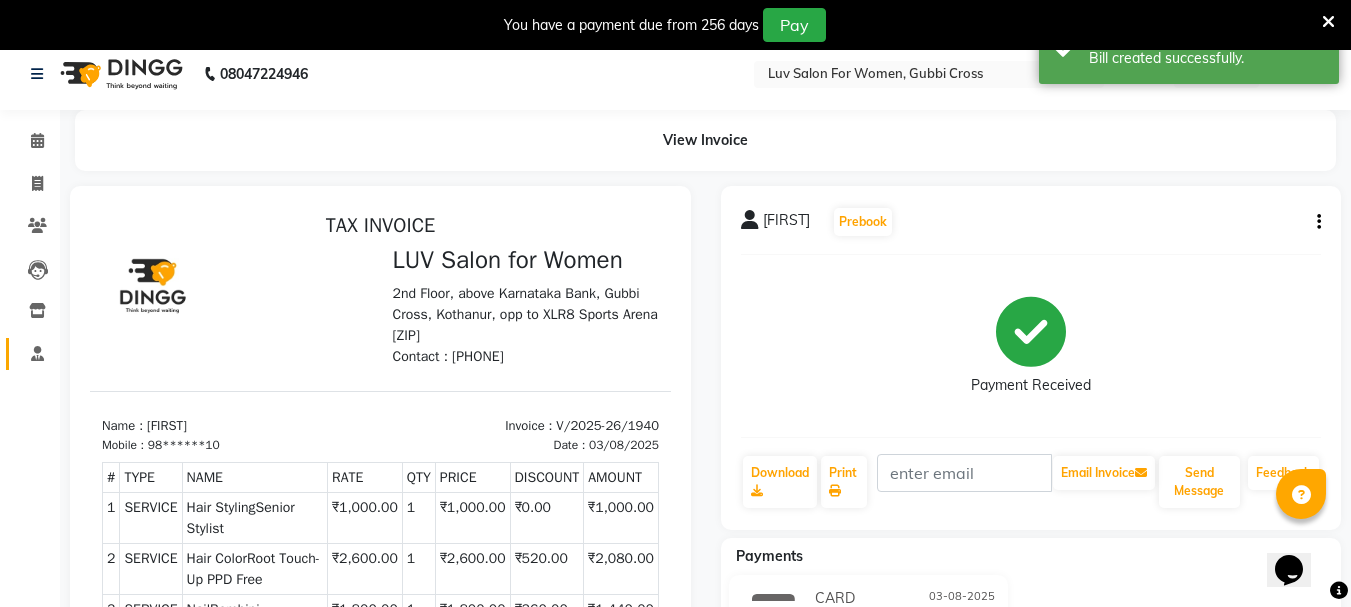 scroll, scrollTop: 0, scrollLeft: 0, axis: both 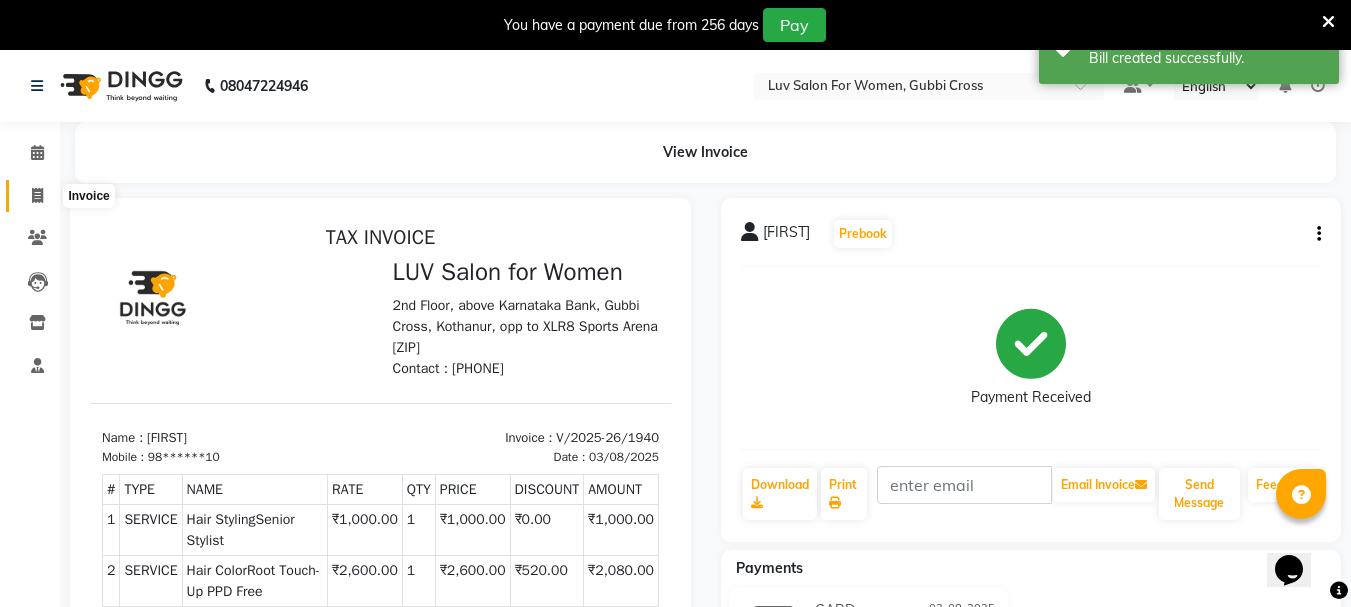 click 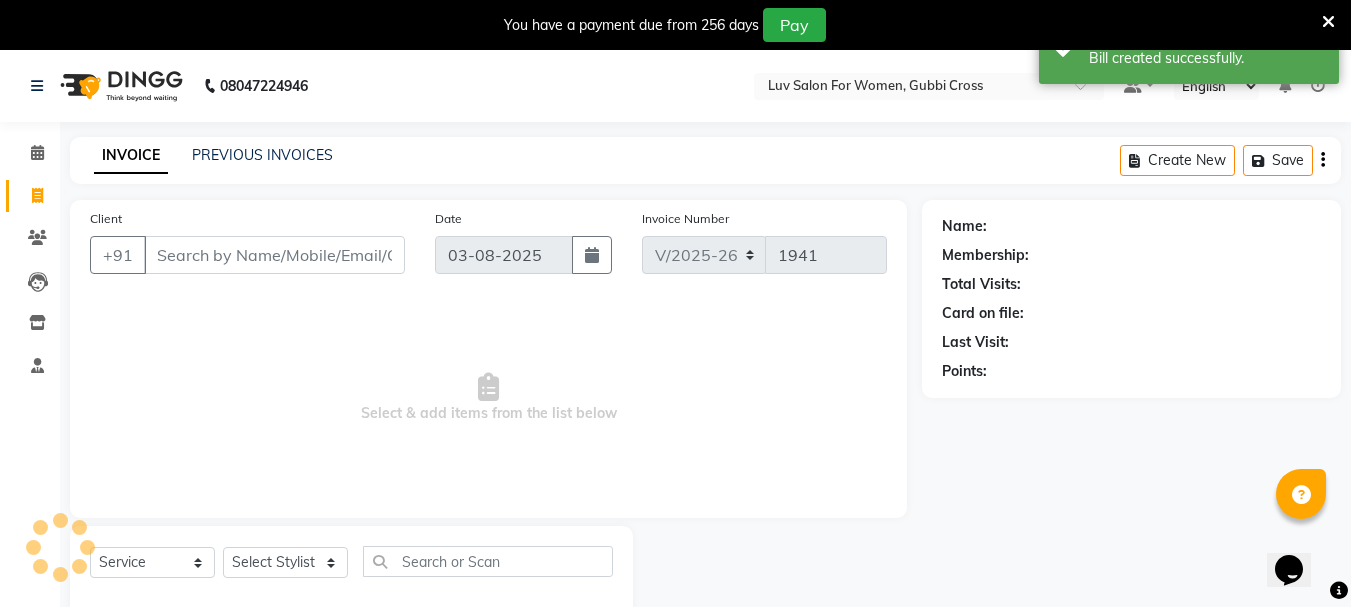 scroll, scrollTop: 50, scrollLeft: 0, axis: vertical 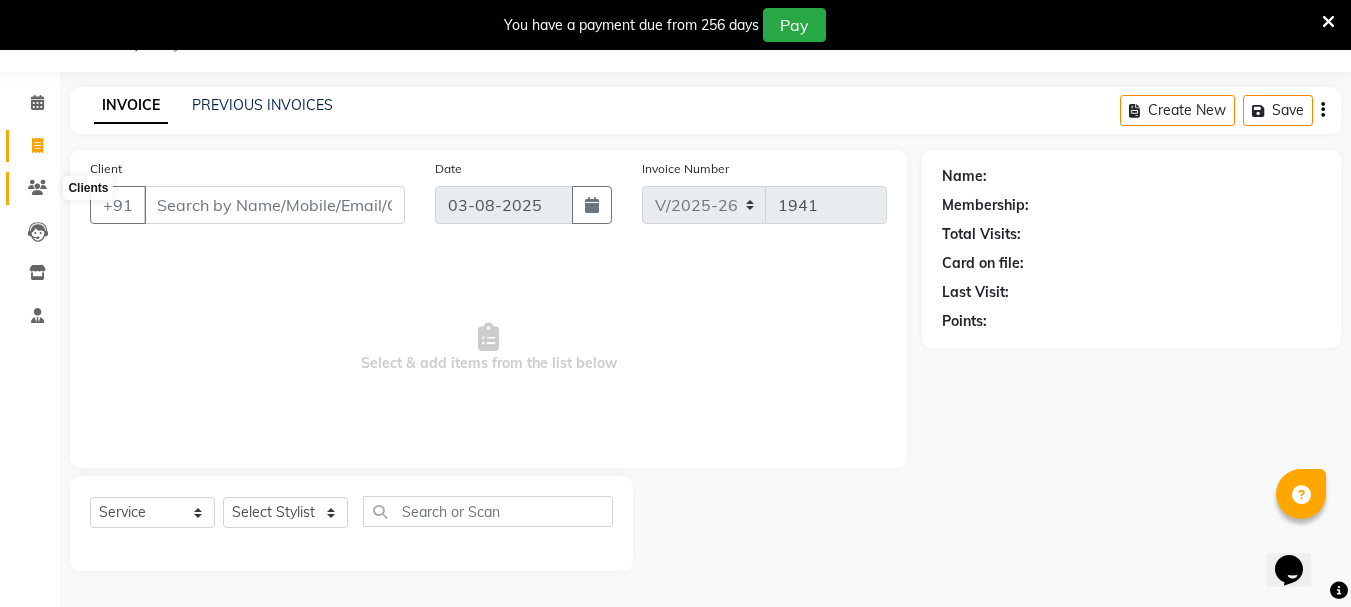 click 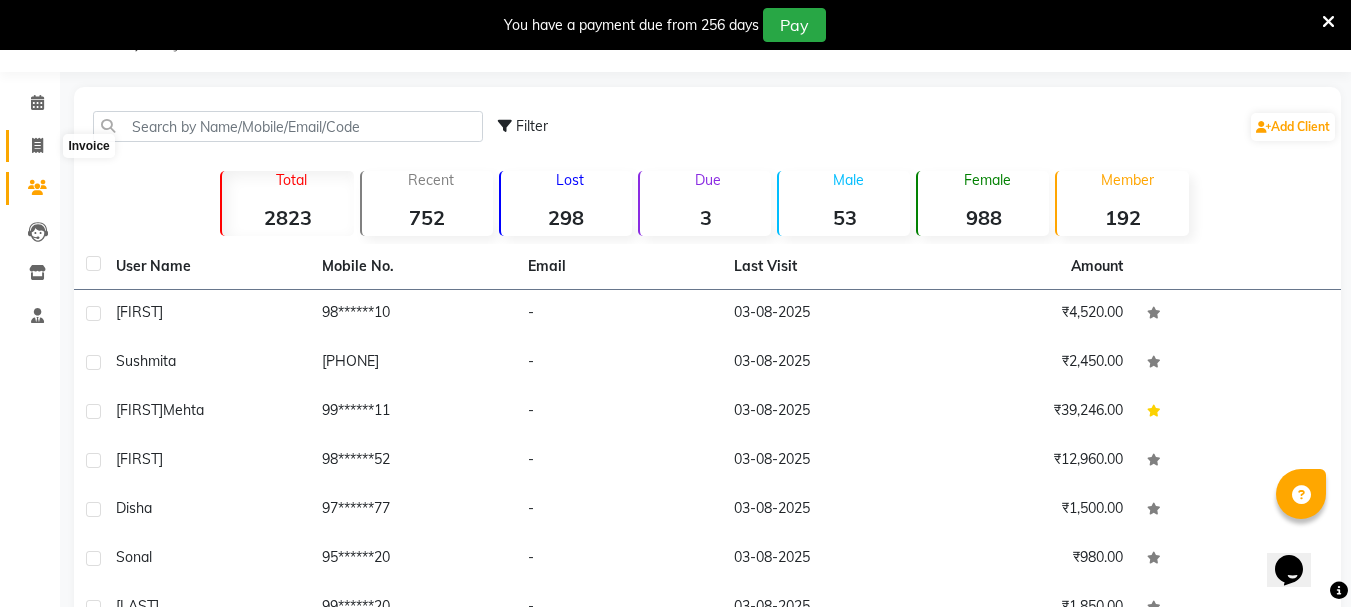 click 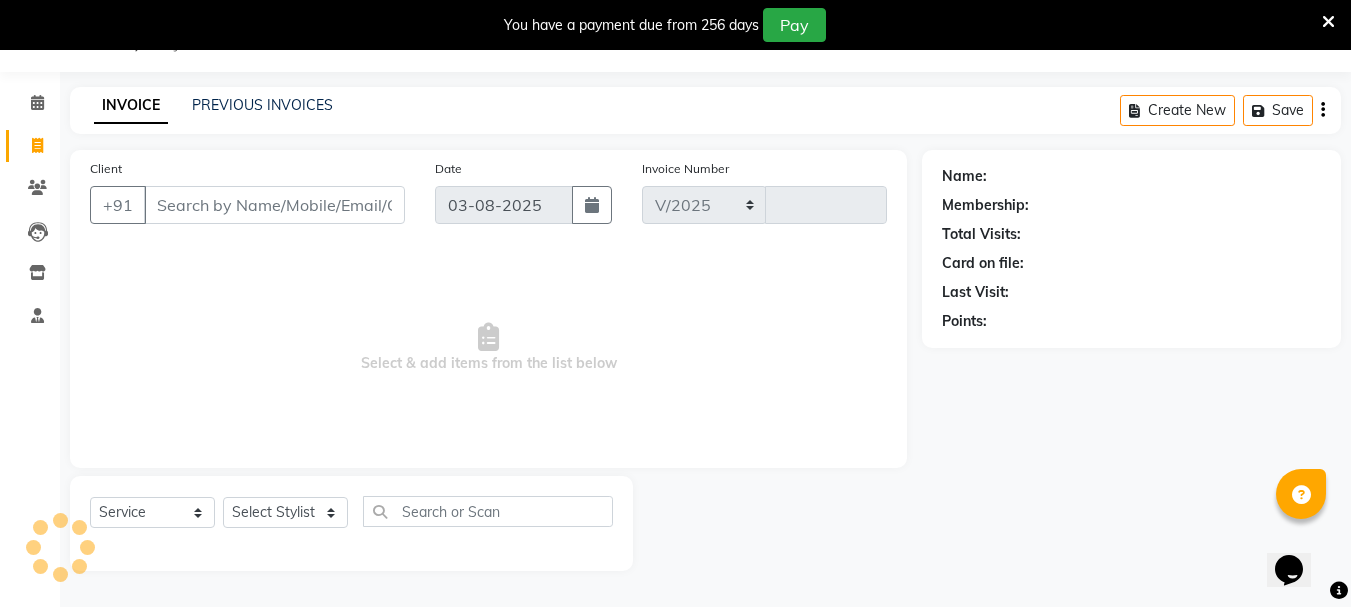 select on "7221" 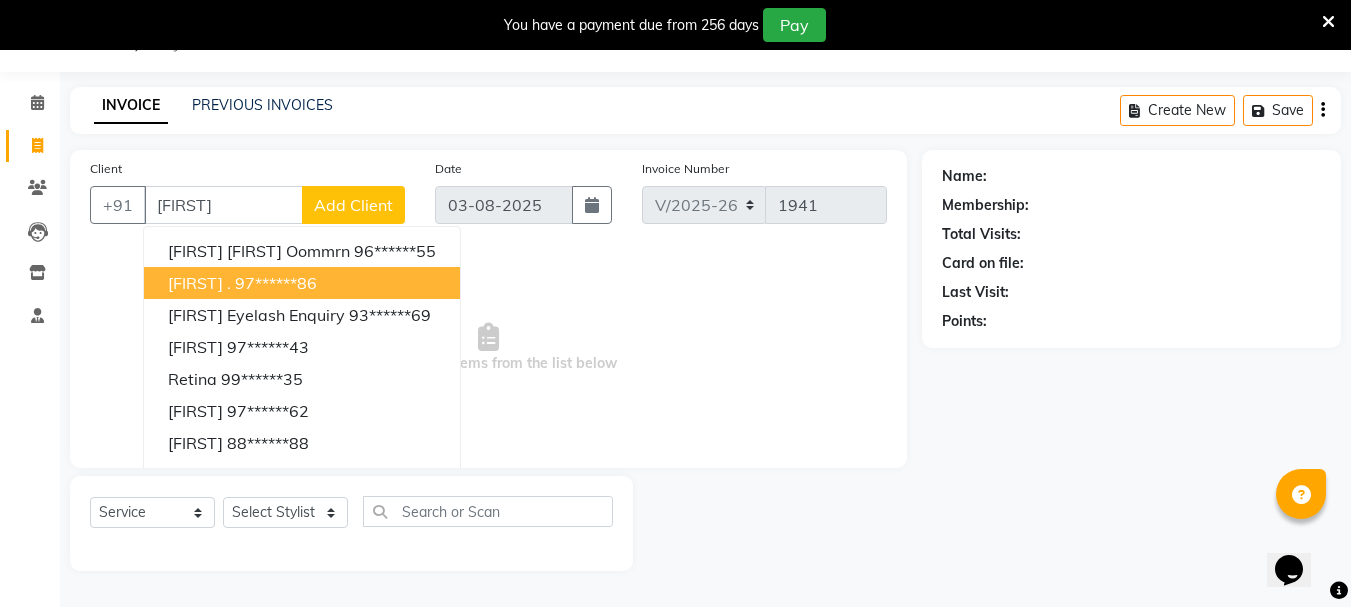 click on "97******86" at bounding box center [276, 283] 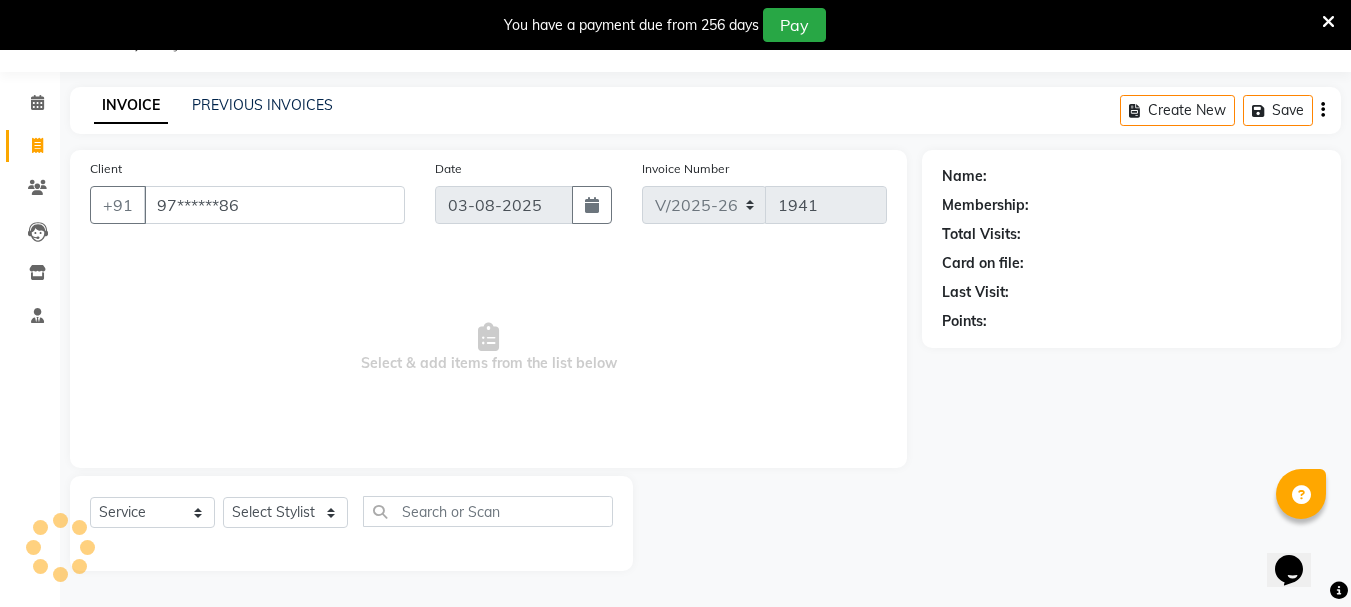 type on "97******86" 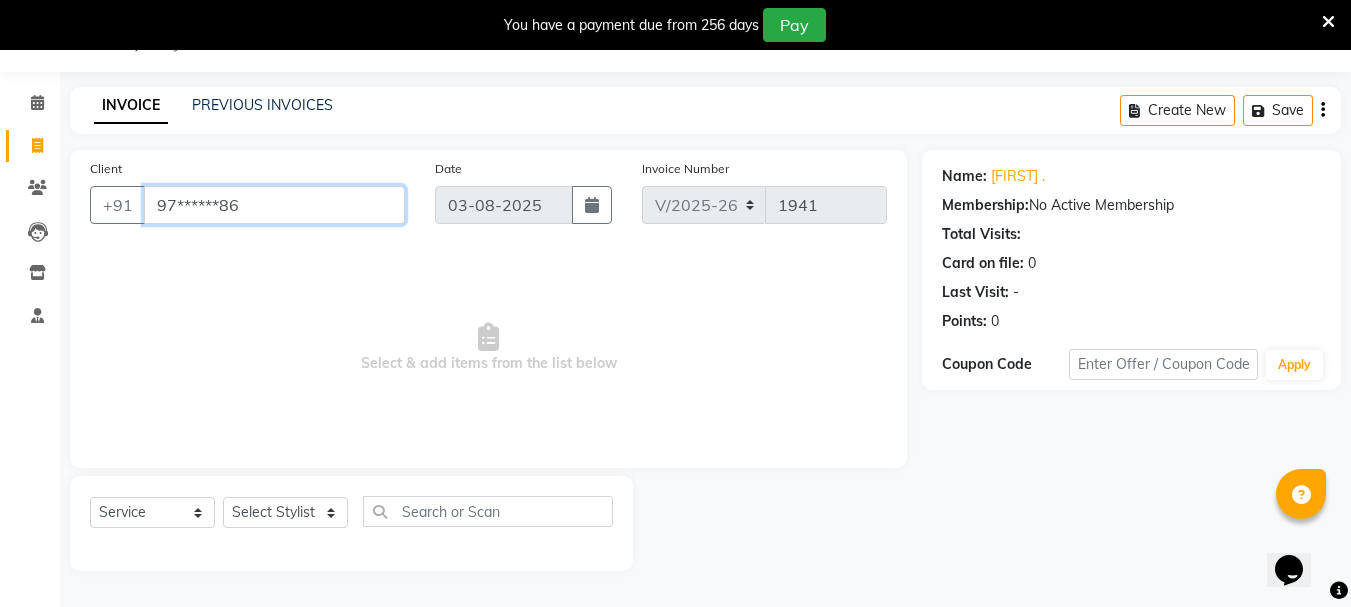 drag, startPoint x: 156, startPoint y: 203, endPoint x: 250, endPoint y: 217, distance: 95.036835 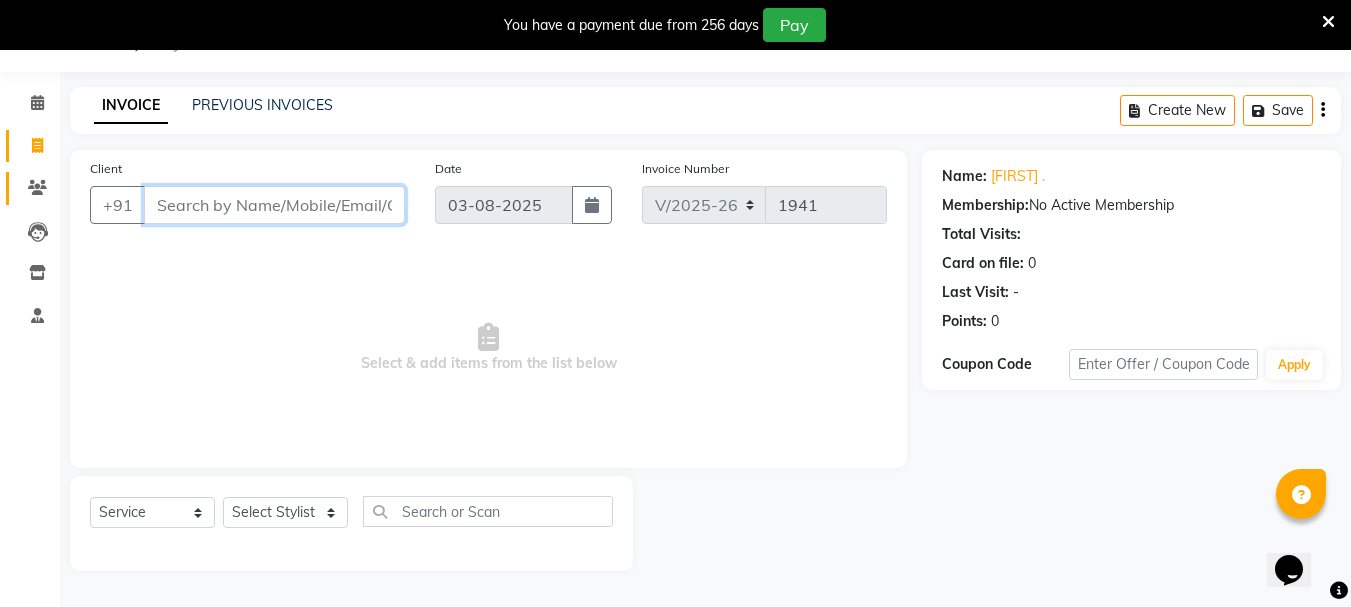 type 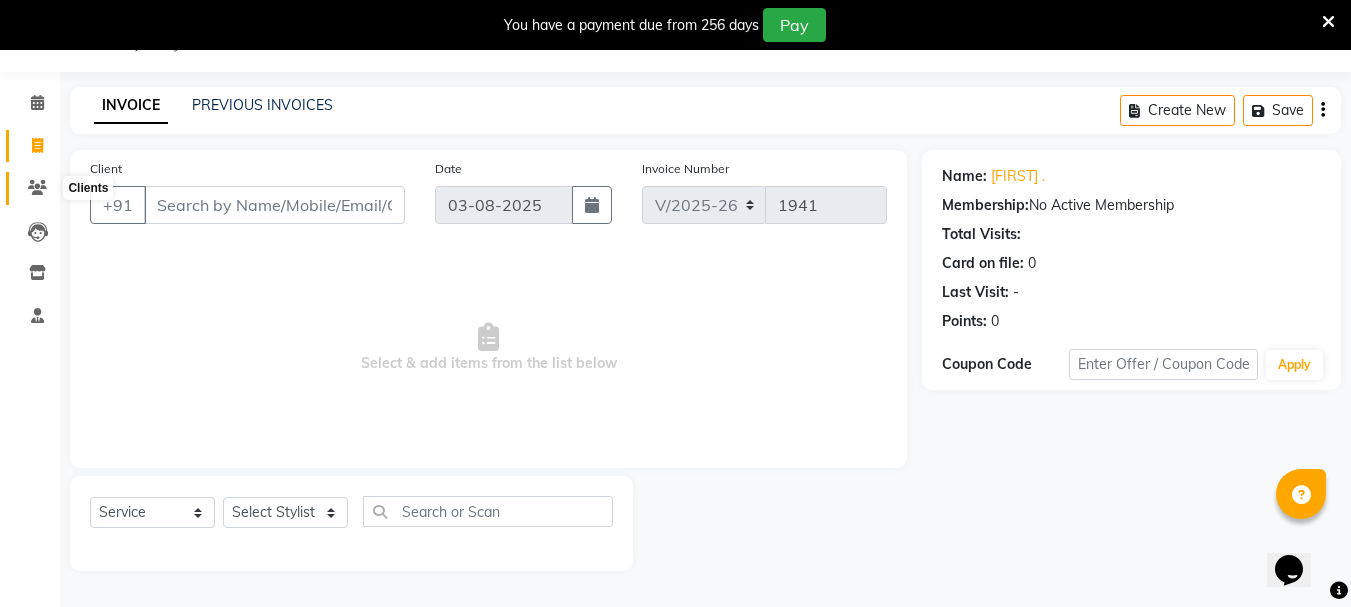 click 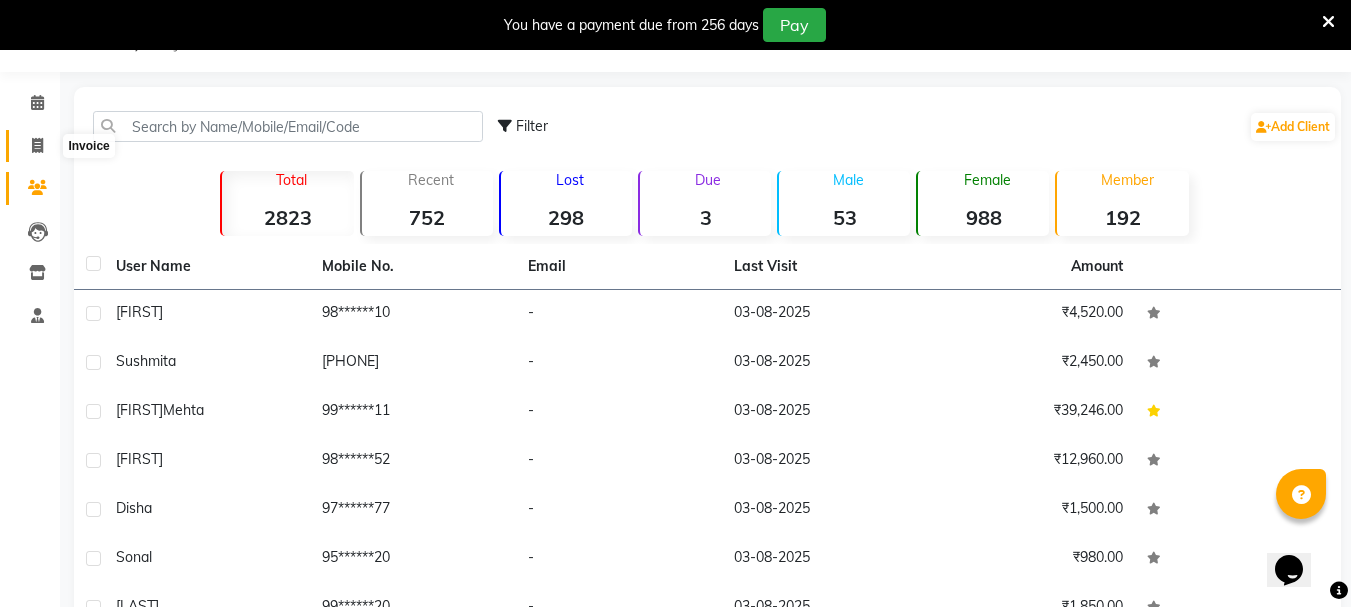 click 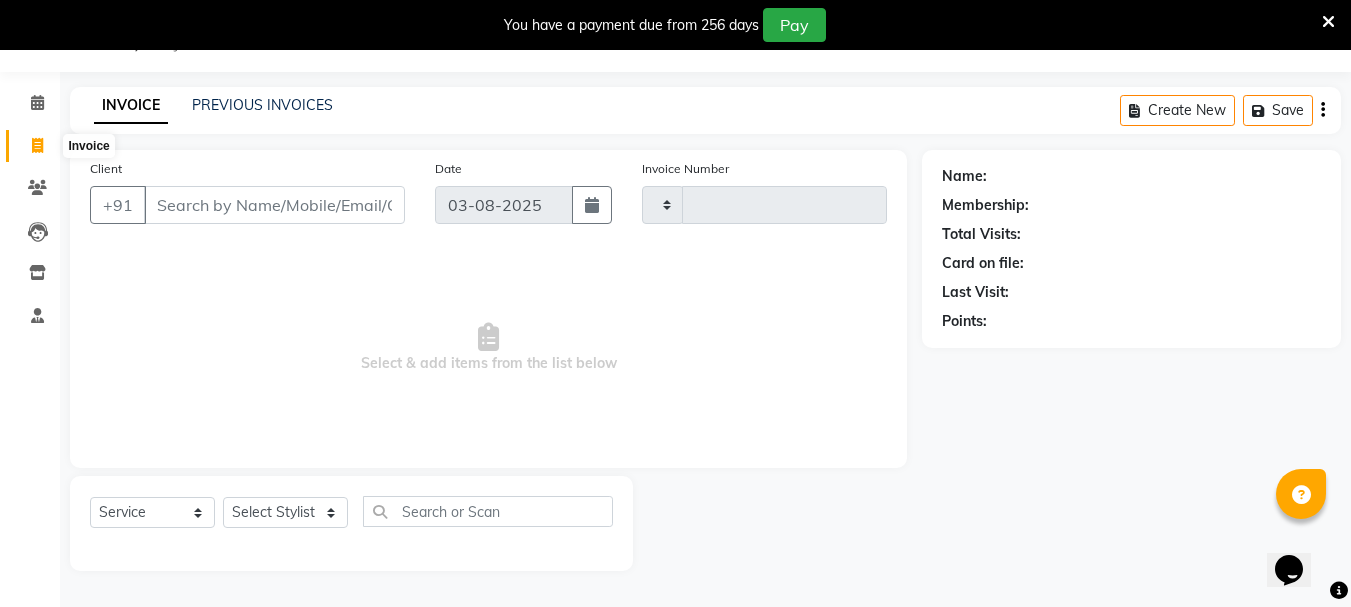 type on "1941" 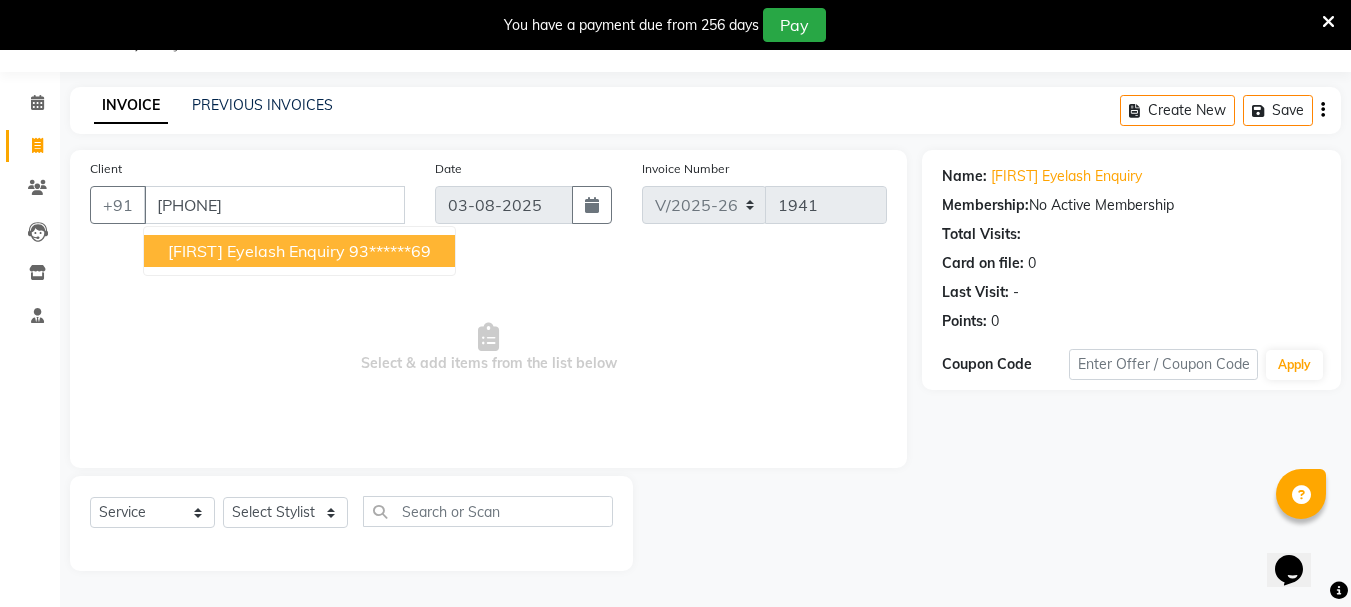 click on "[FIRST] Eyelash Enquiry" at bounding box center [256, 251] 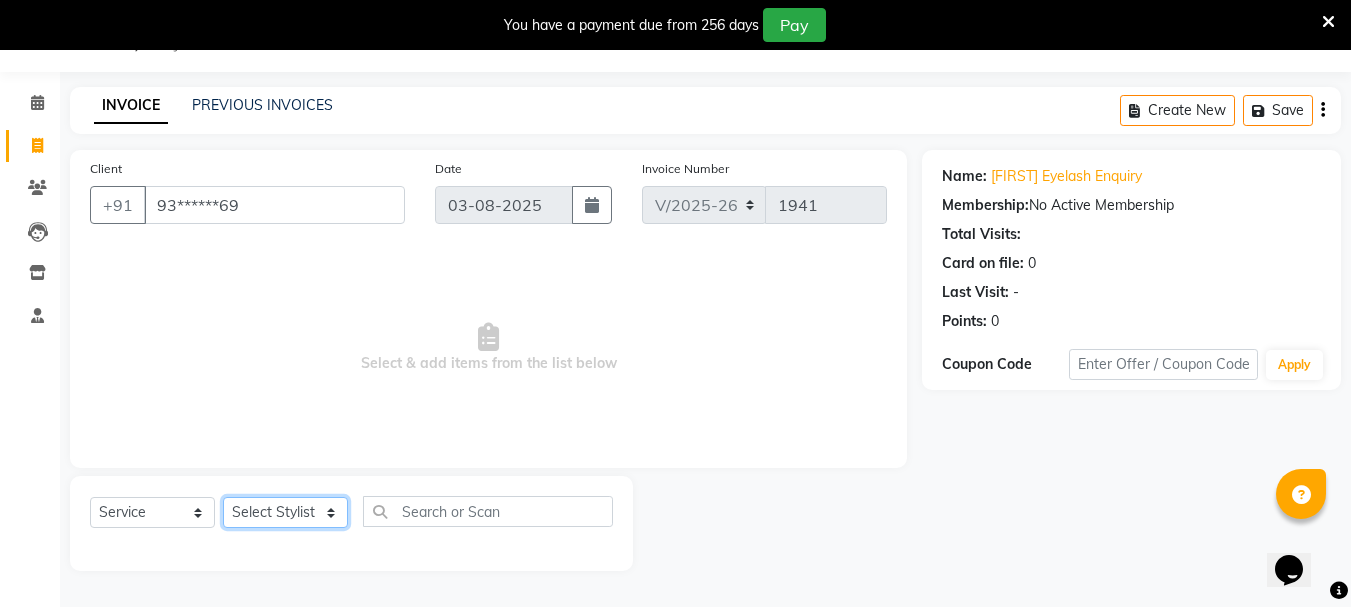 click on "Select Stylist Bhavani Buati Deepa Fardeen Hriatpuii Jeho Khup Kimi Lisa LUV Salon Manager Lydia Mani Mercy Murthy Ncy Rehya Sathiya Shelly Sofia Zomuani Zovi" 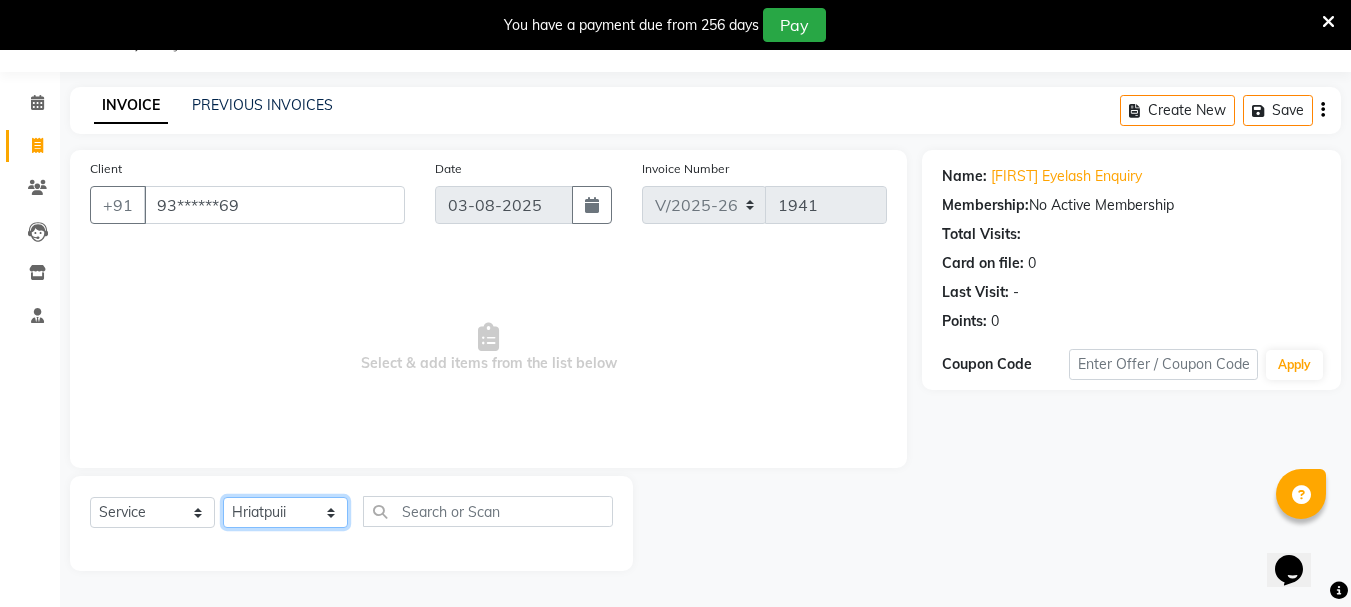 click on "Select Stylist Bhavani Buati Deepa Fardeen Hriatpuii Jeho Khup Kimi Lisa LUV Salon Manager Lydia Mani Mercy Murthy Ncy Rehya Sathiya Shelly Sofia Zomuani Zovi" 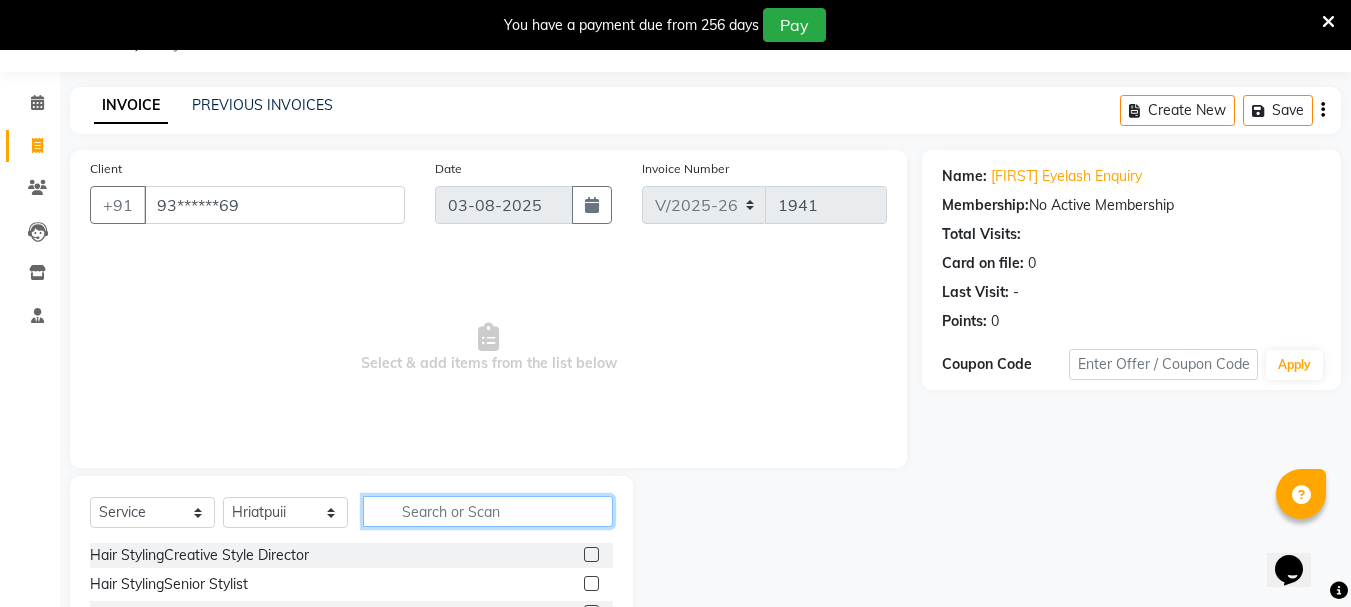 click 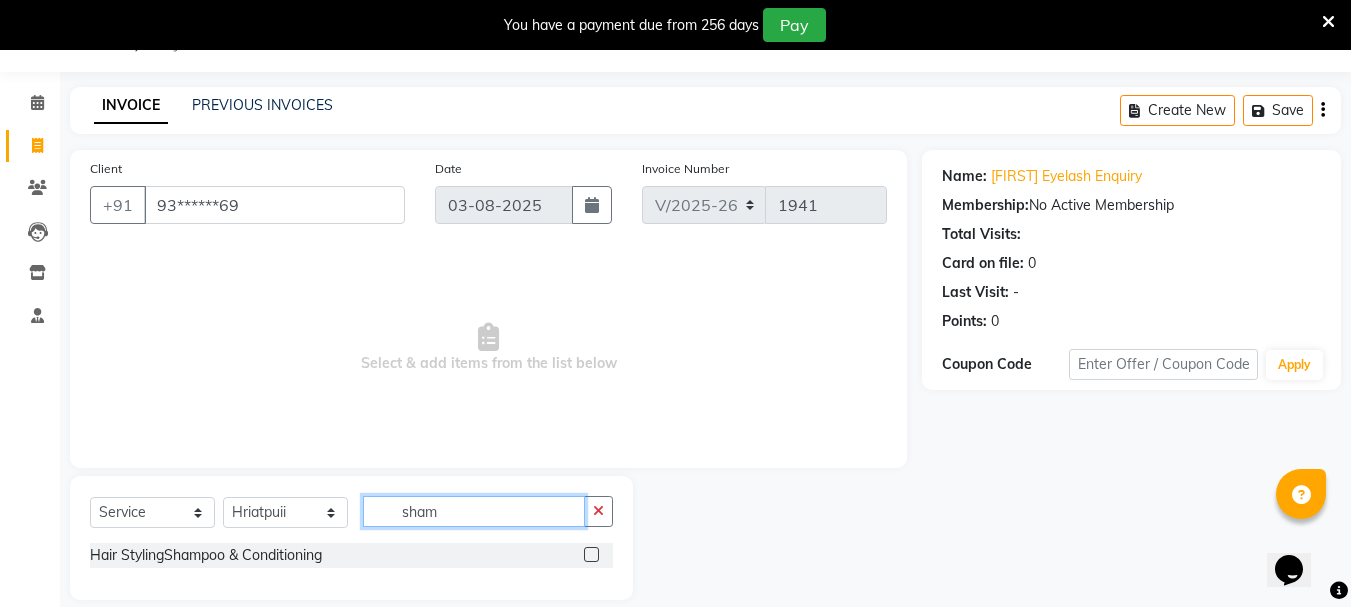 type on "sham" 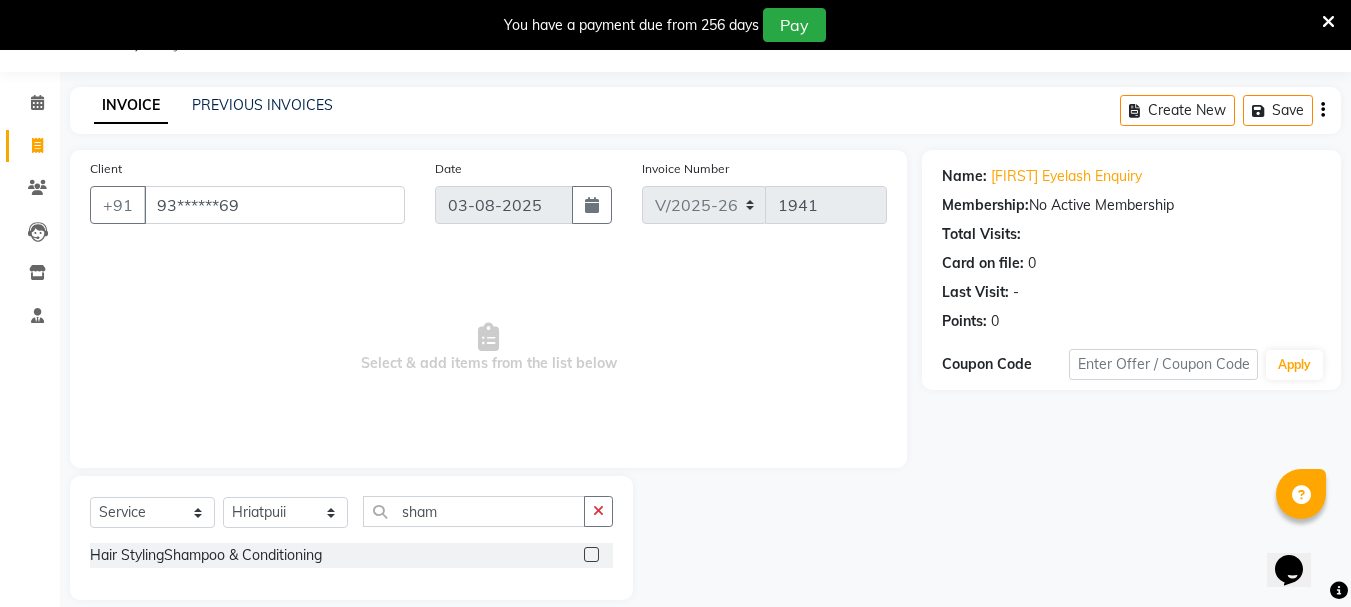 click 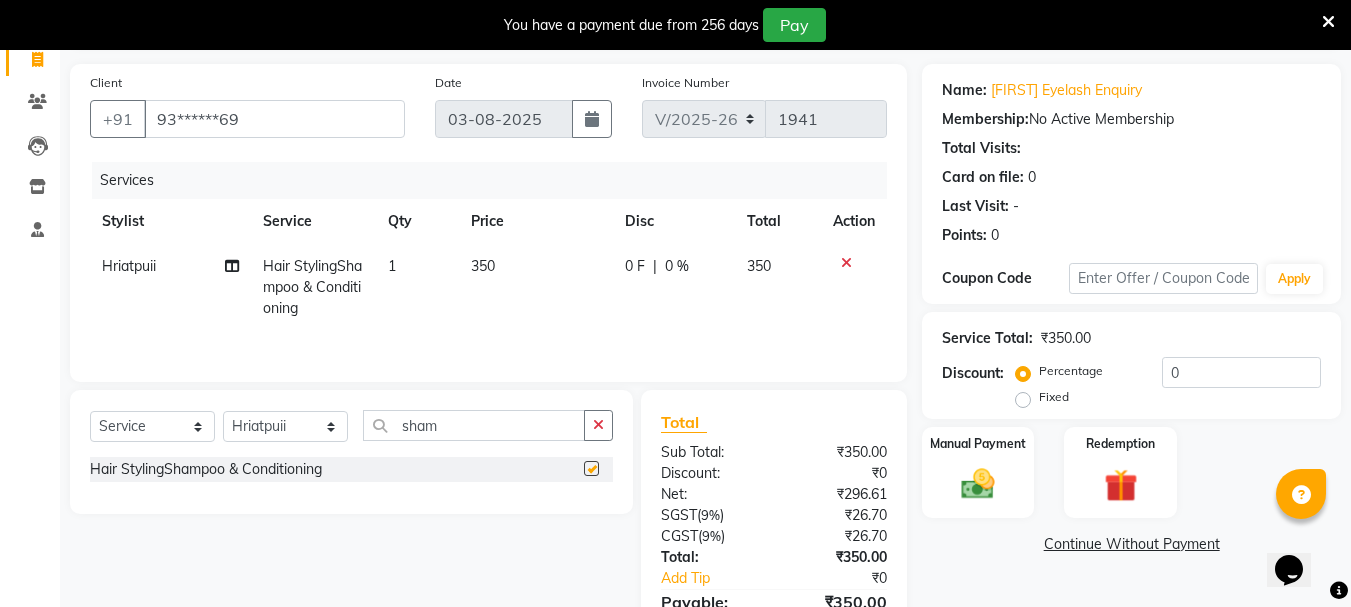 checkbox on "false" 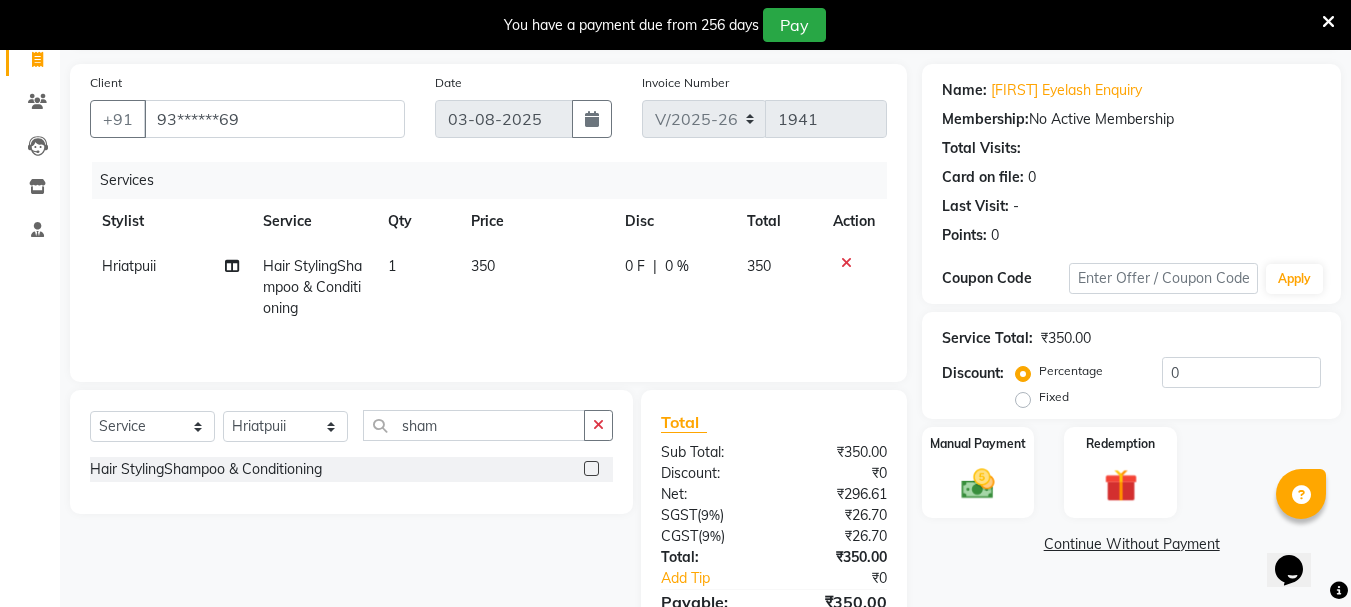 scroll, scrollTop: 243, scrollLeft: 0, axis: vertical 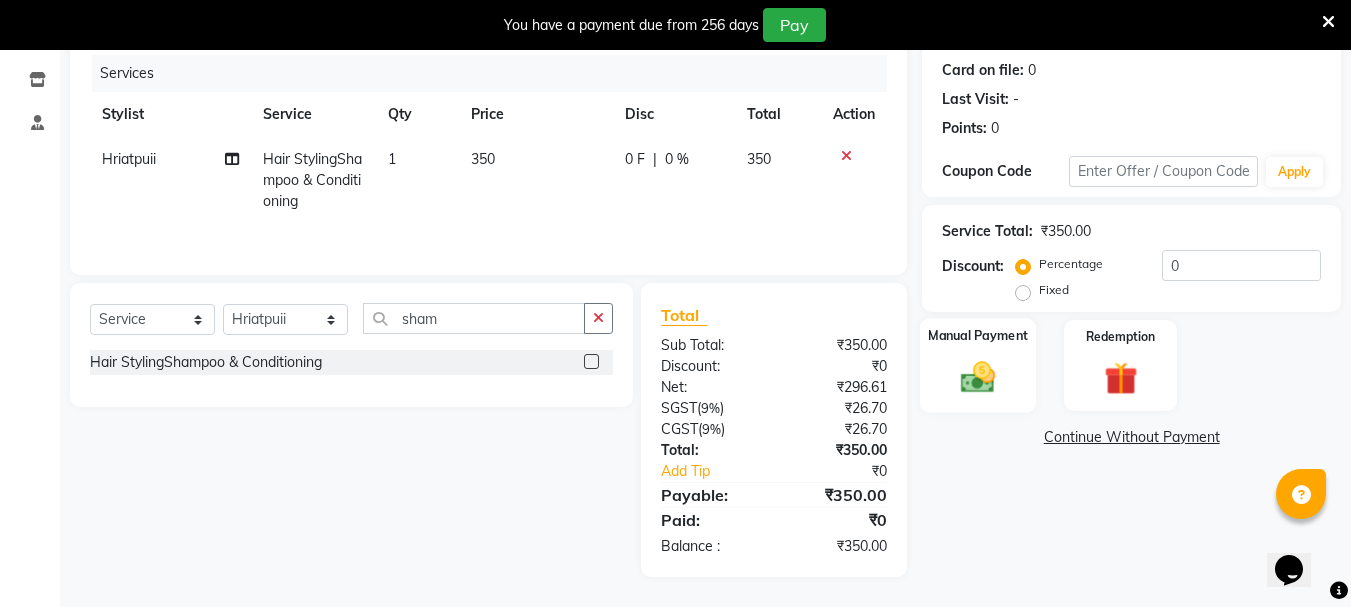 click 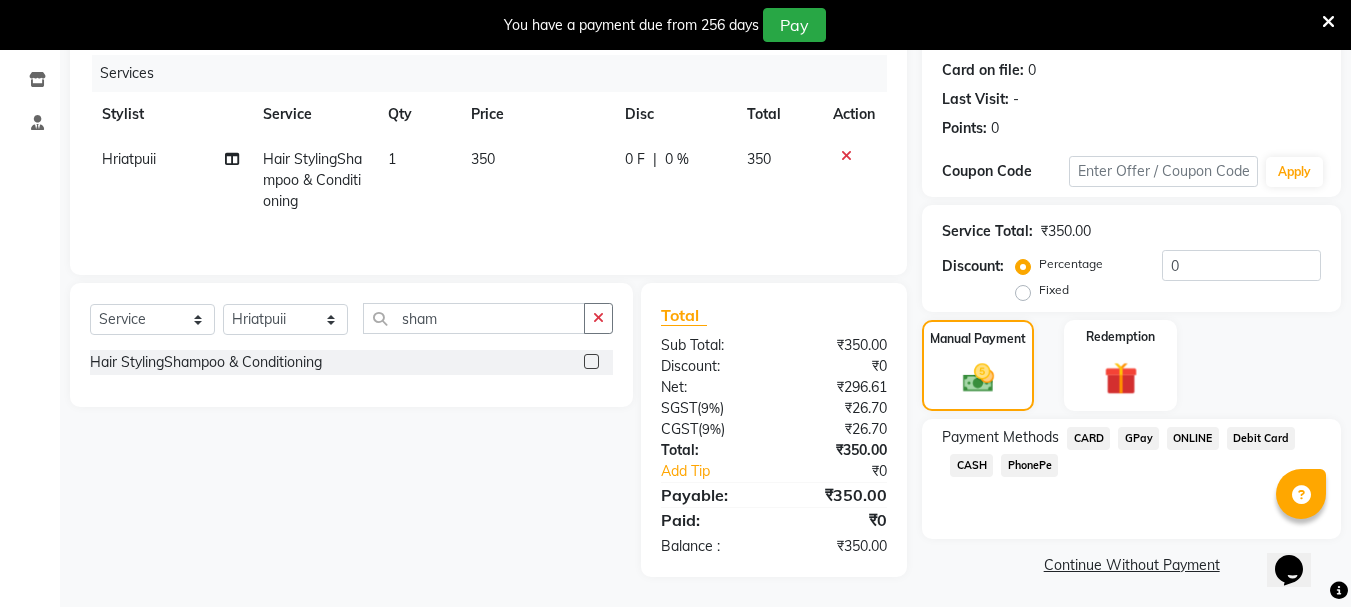 click on "GPay" 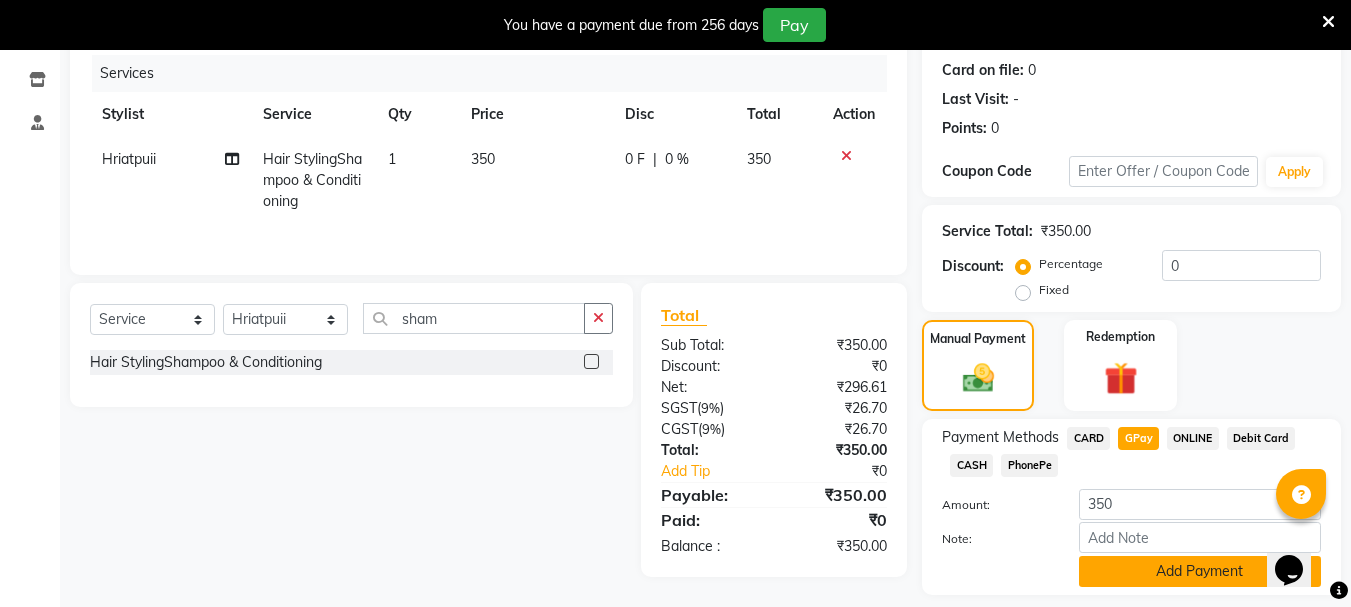 click on "Add Payment" 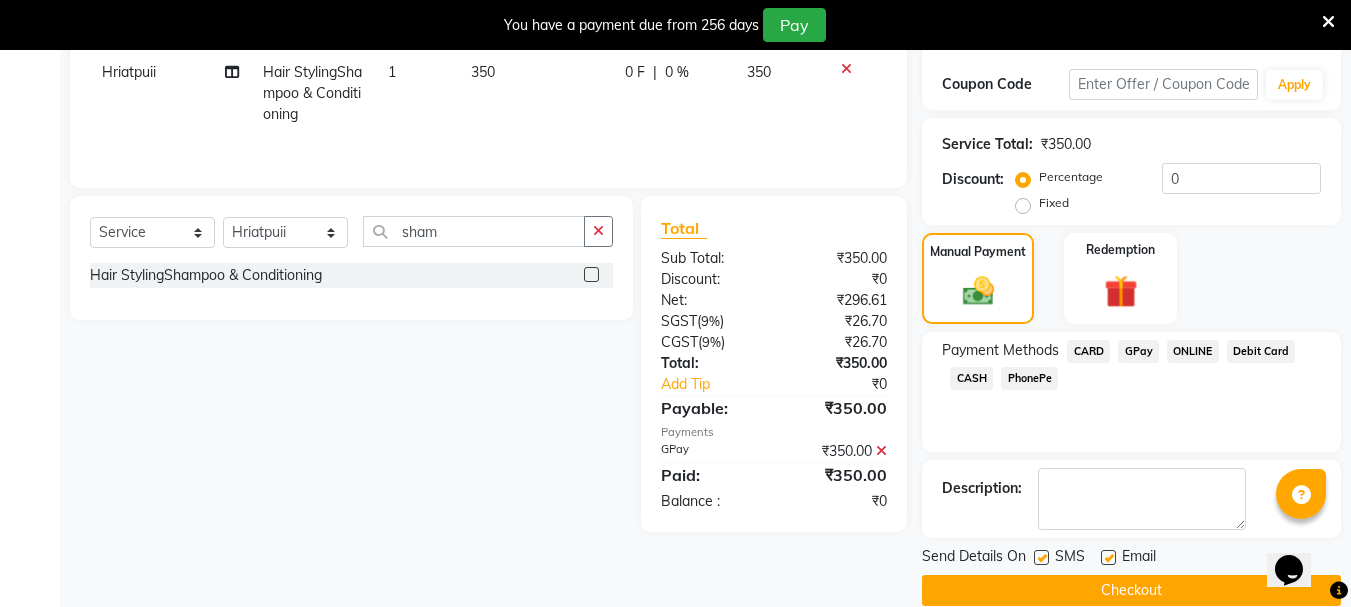 scroll, scrollTop: 343, scrollLeft: 0, axis: vertical 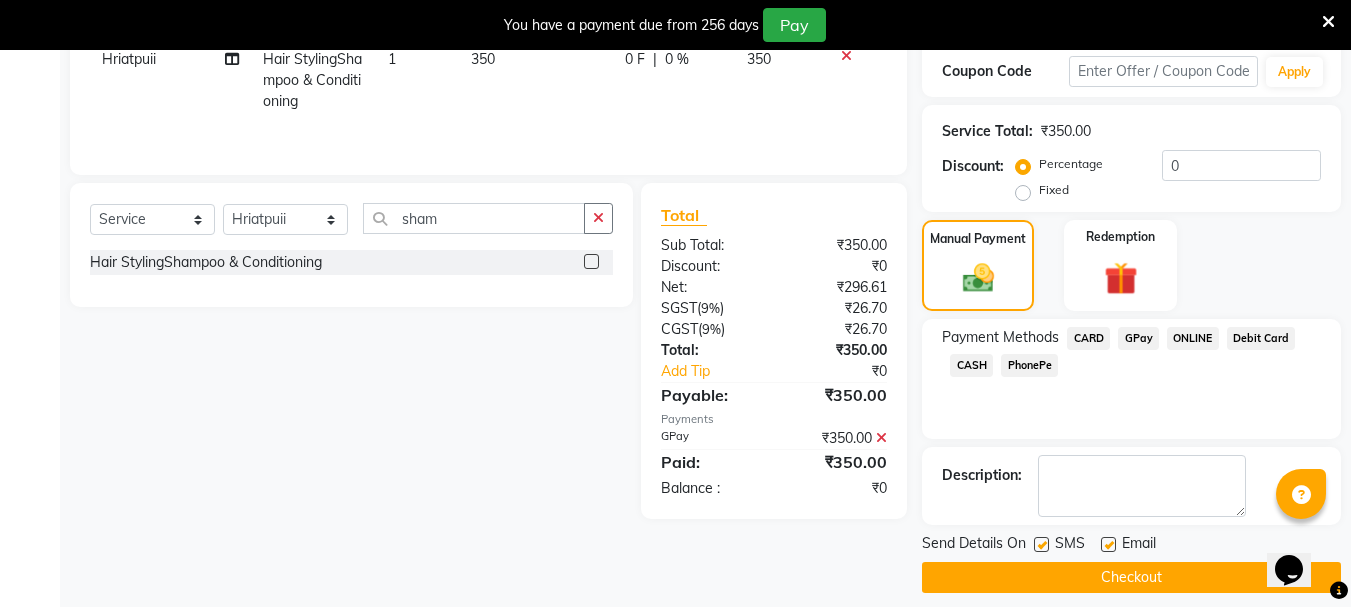 click on "Checkout" 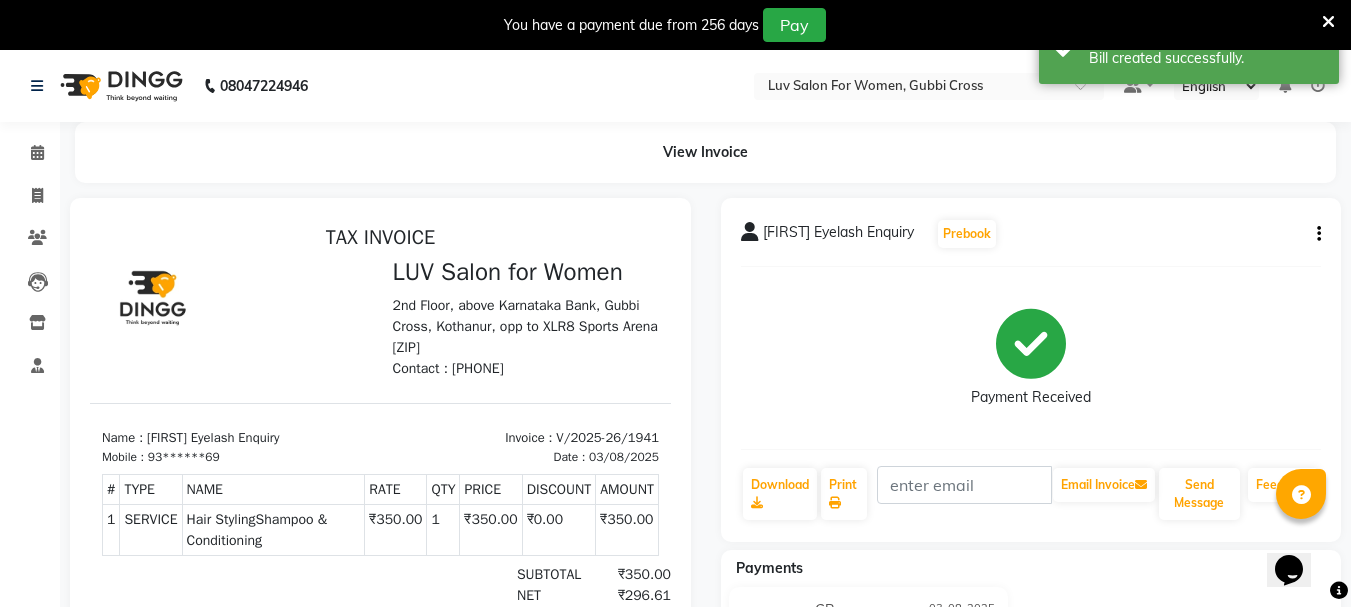 scroll, scrollTop: 0, scrollLeft: 0, axis: both 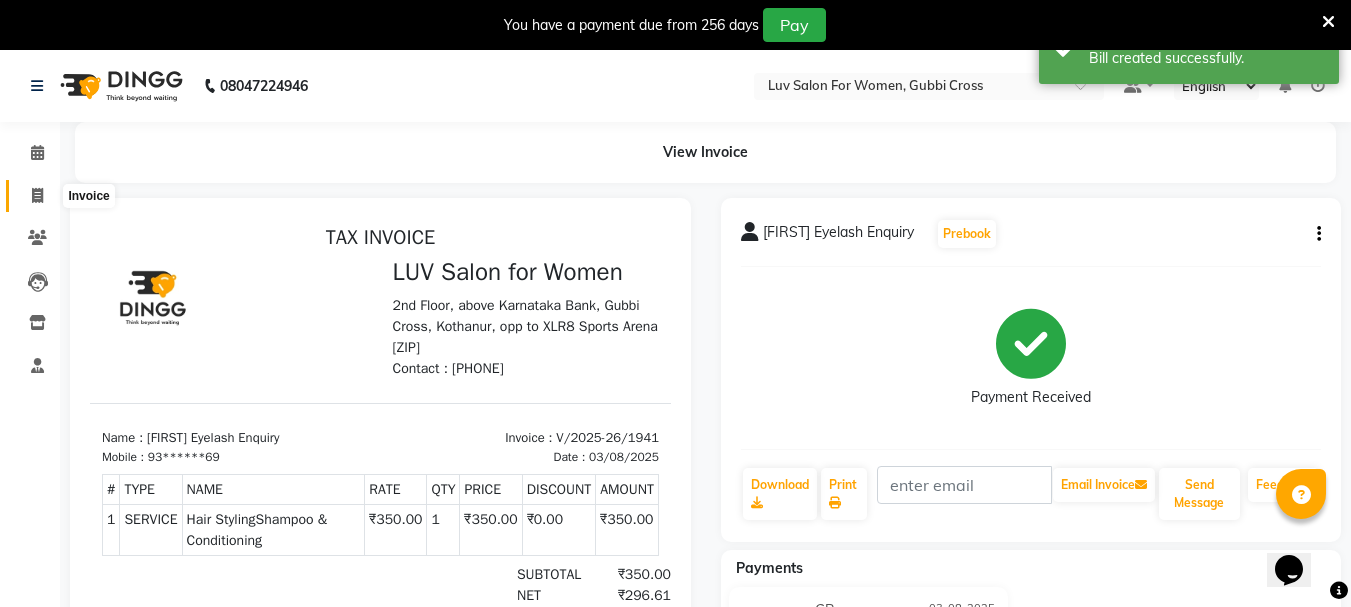click 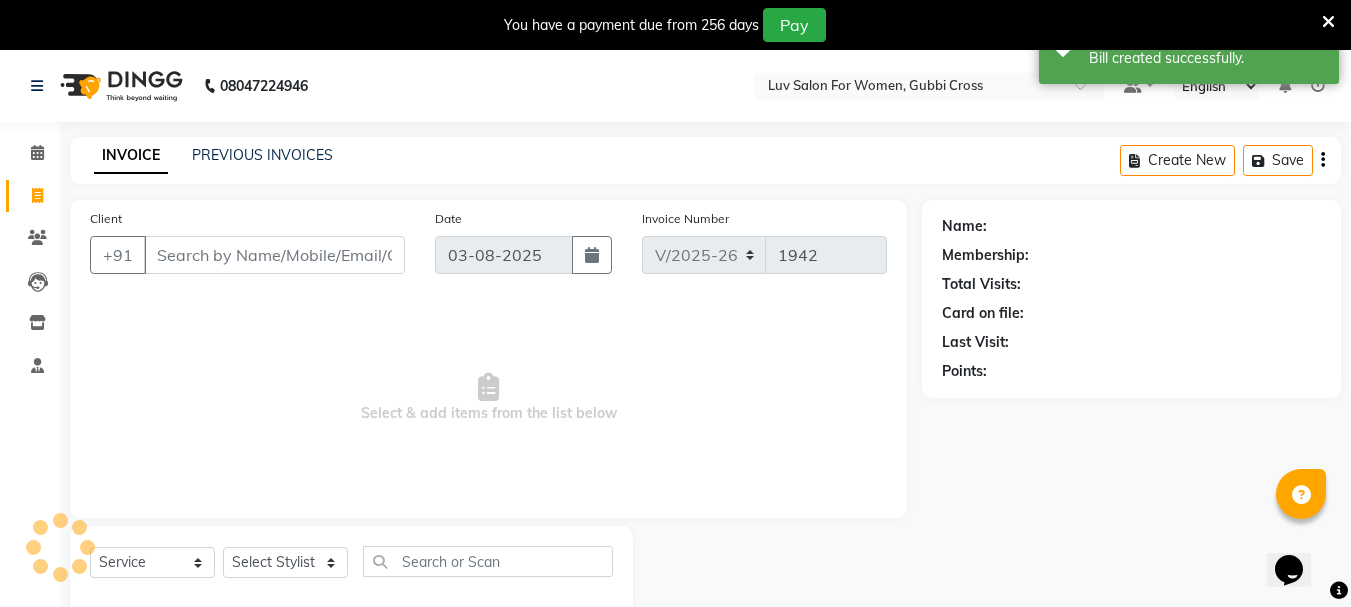 scroll, scrollTop: 50, scrollLeft: 0, axis: vertical 